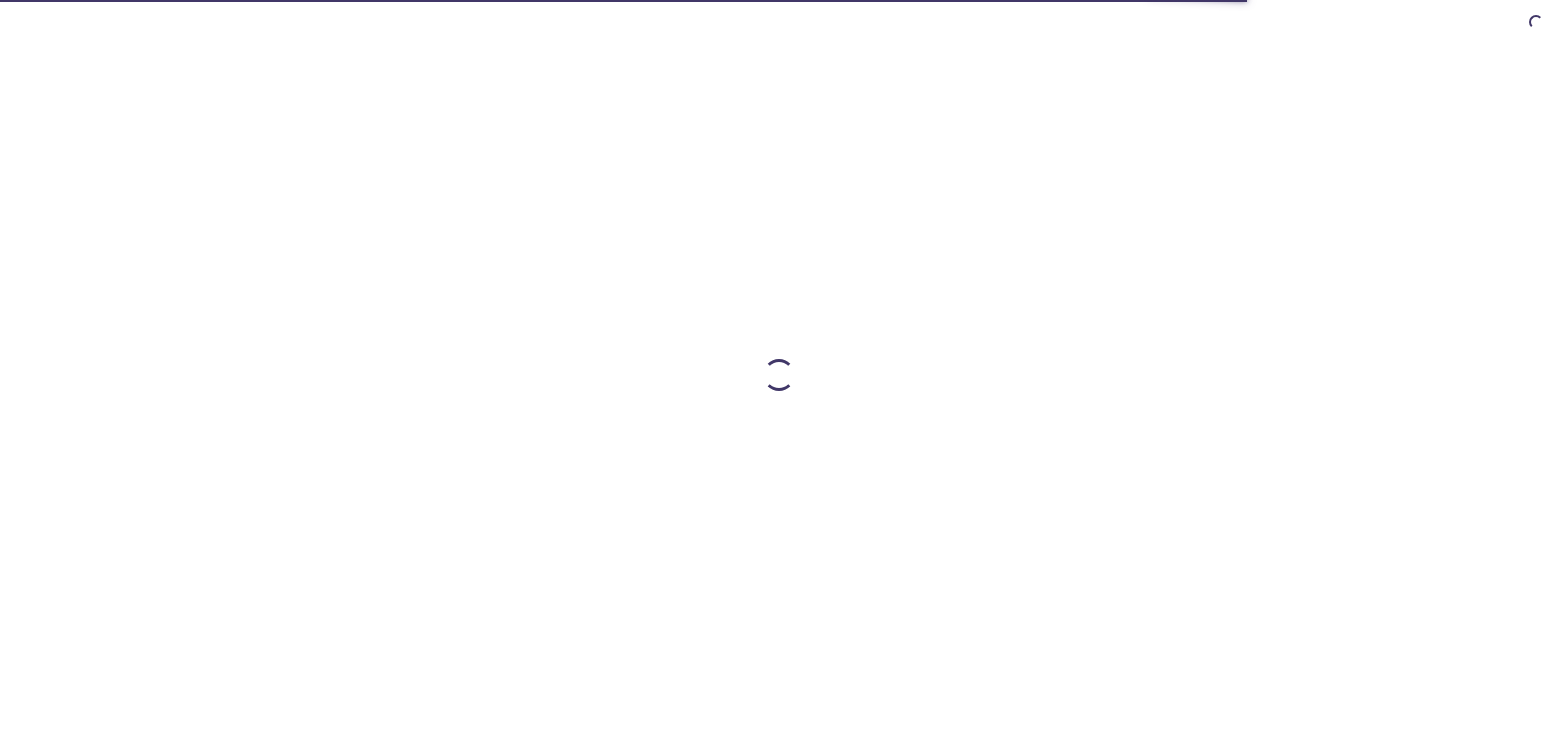 scroll, scrollTop: 0, scrollLeft: 0, axis: both 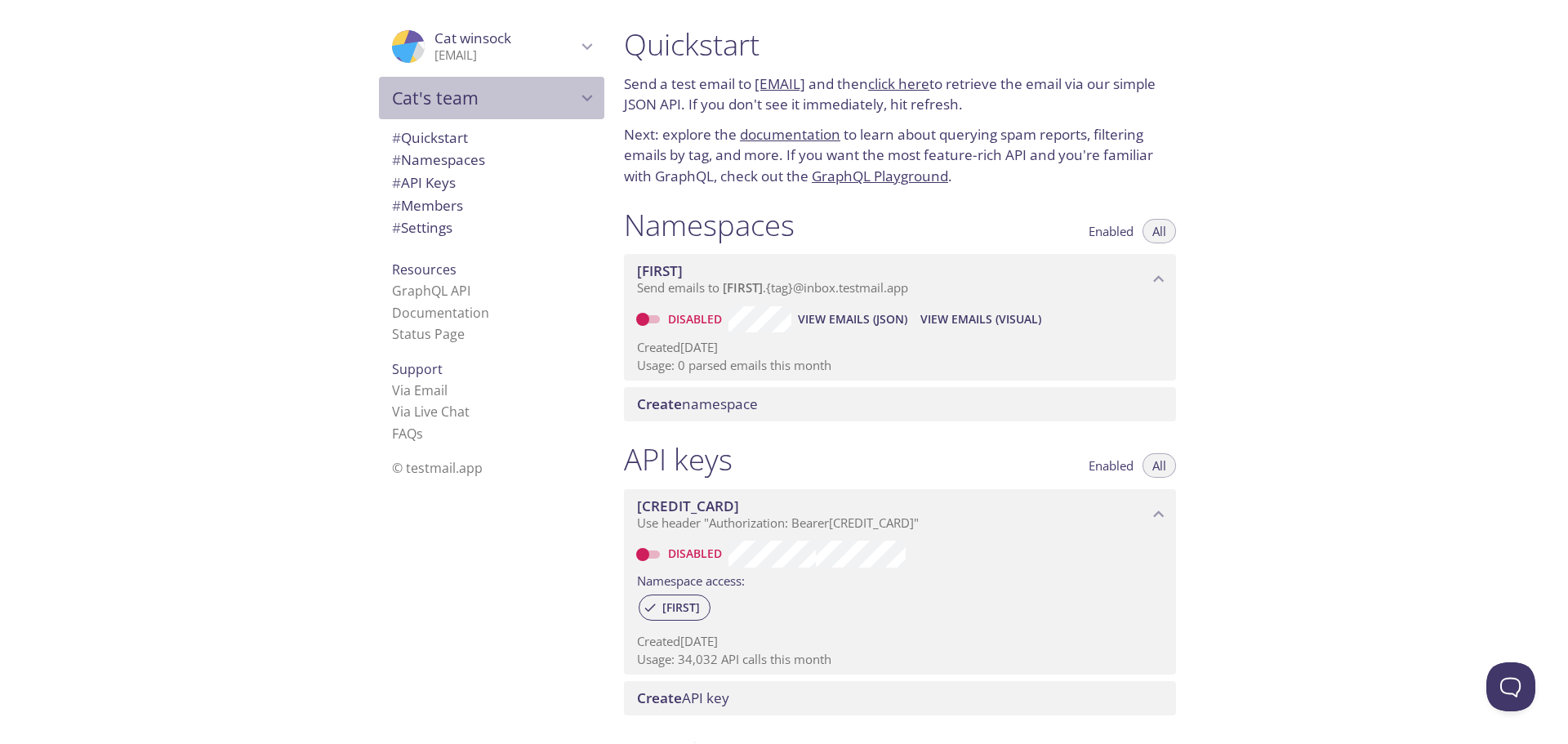 click on "Cat's team" at bounding box center (484, 98) 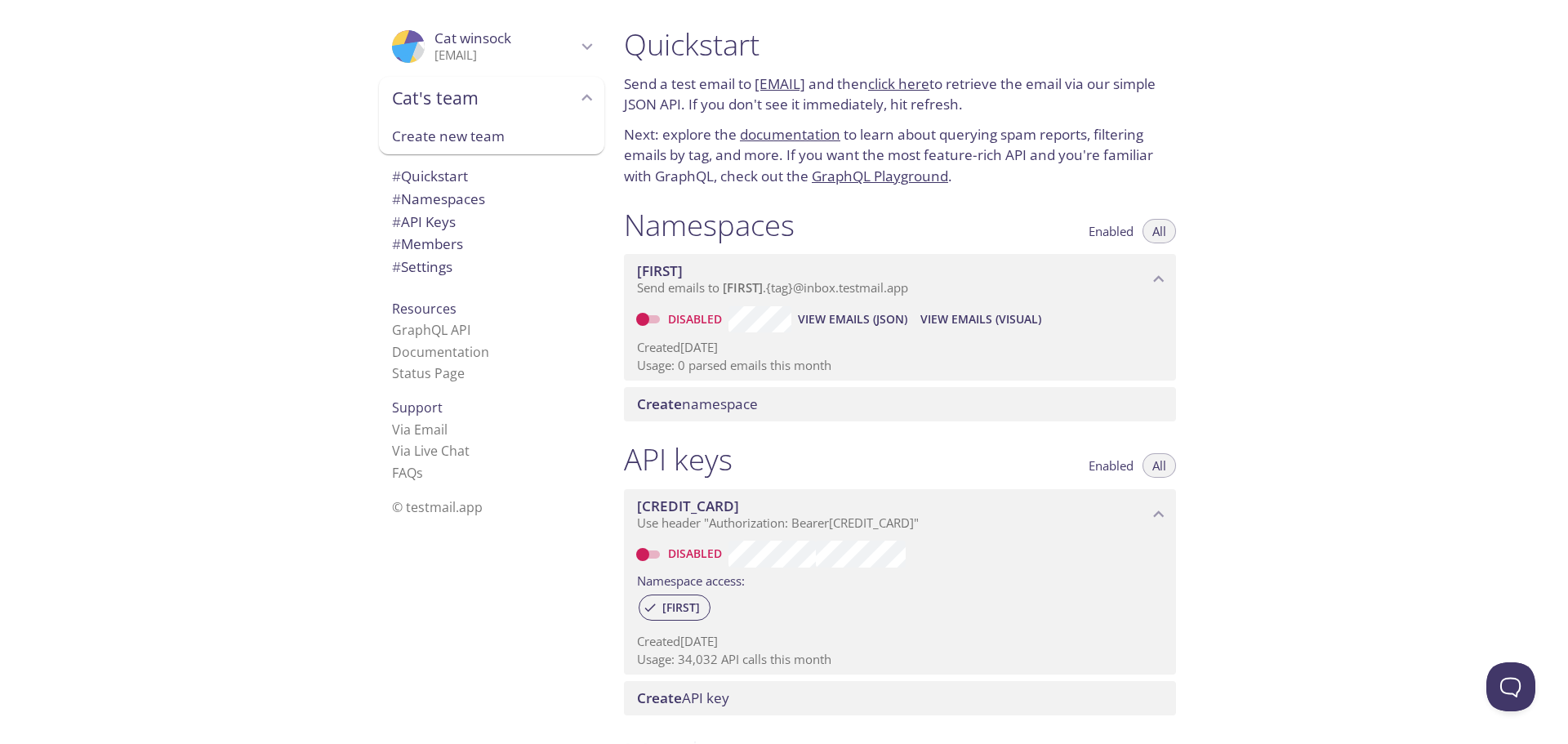 click on "ProfilePic [FIRST] winsock [EMAIL] [USER] [FIRST] [FIRST]'s team Create new team # Namespaces # API Keys # Members # Settings Resources GraphQL API Documentation Status Page Support Via Email Via Live Chat FAQ s © testmail.app" at bounding box center (305, 372) 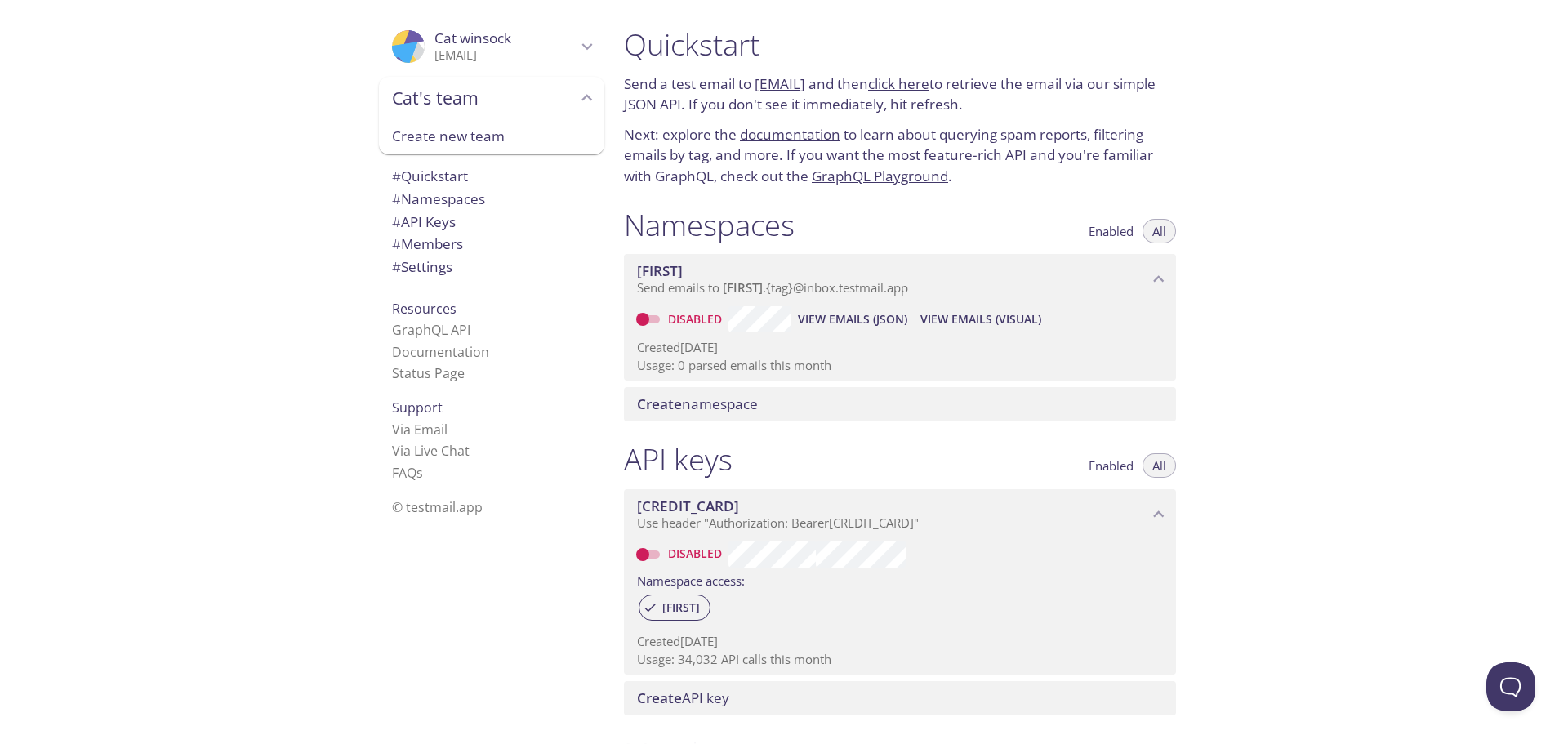 click on "GraphQL API" at bounding box center [431, 330] 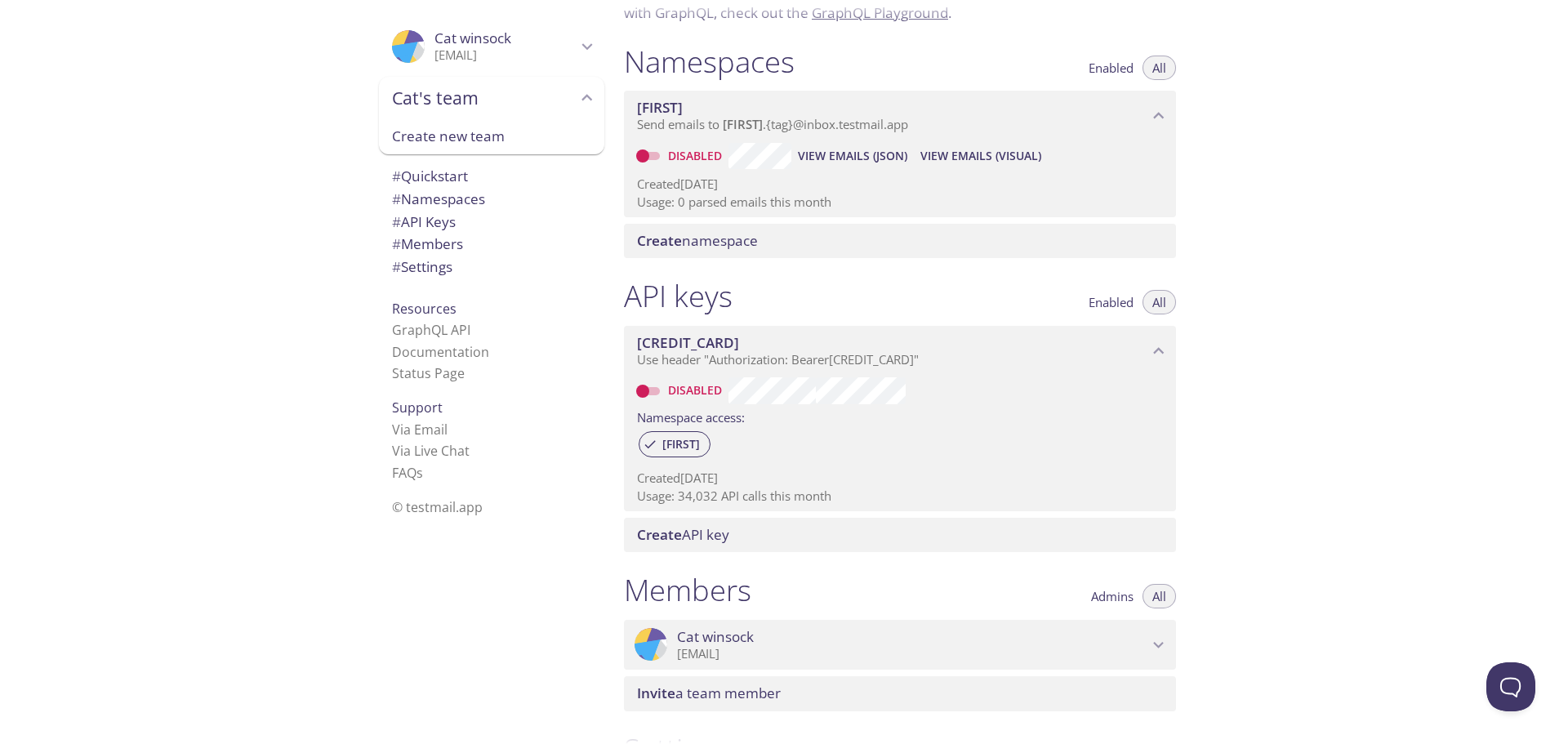 scroll, scrollTop: 417, scrollLeft: 0, axis: vertical 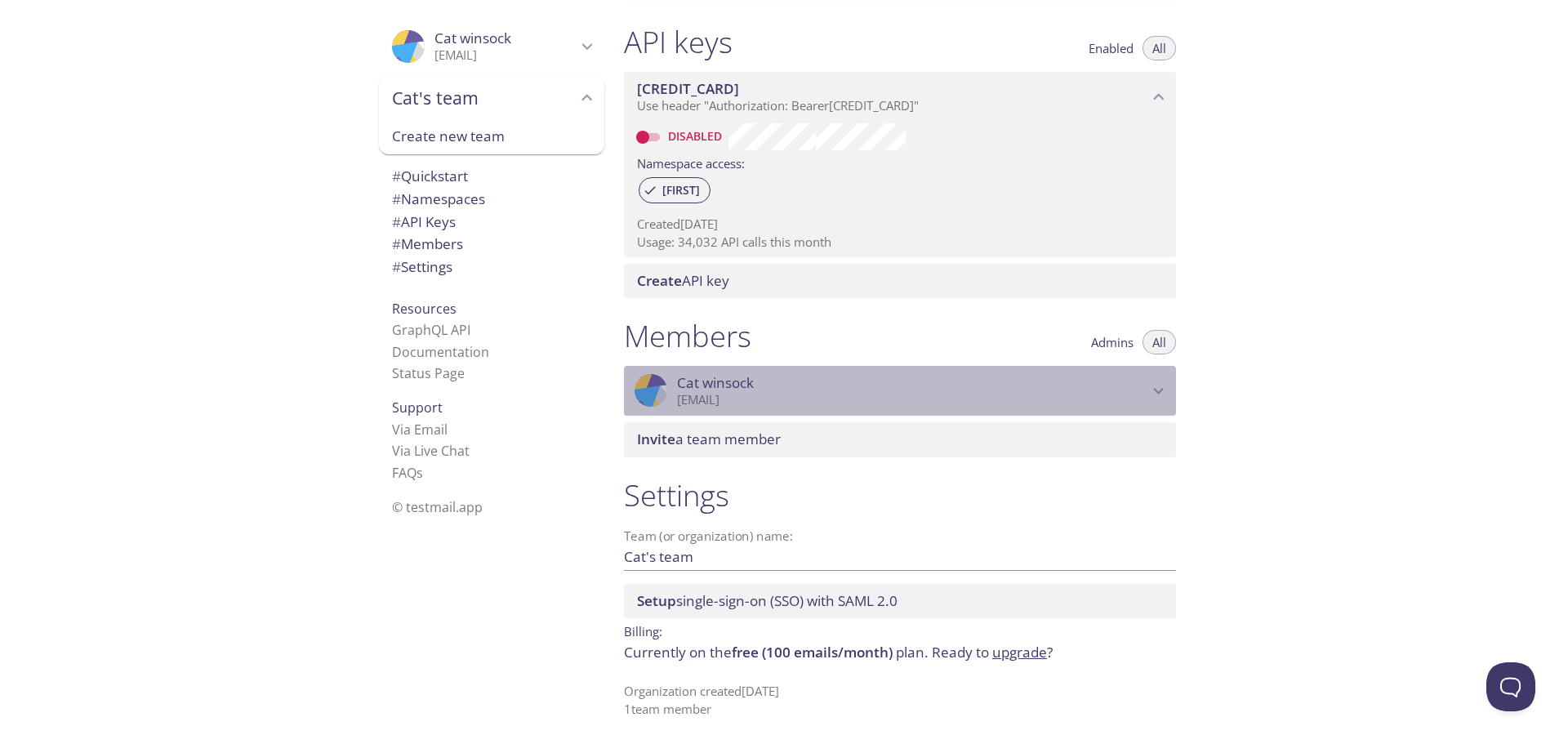 click on "[EMAIL]" at bounding box center [912, 400] 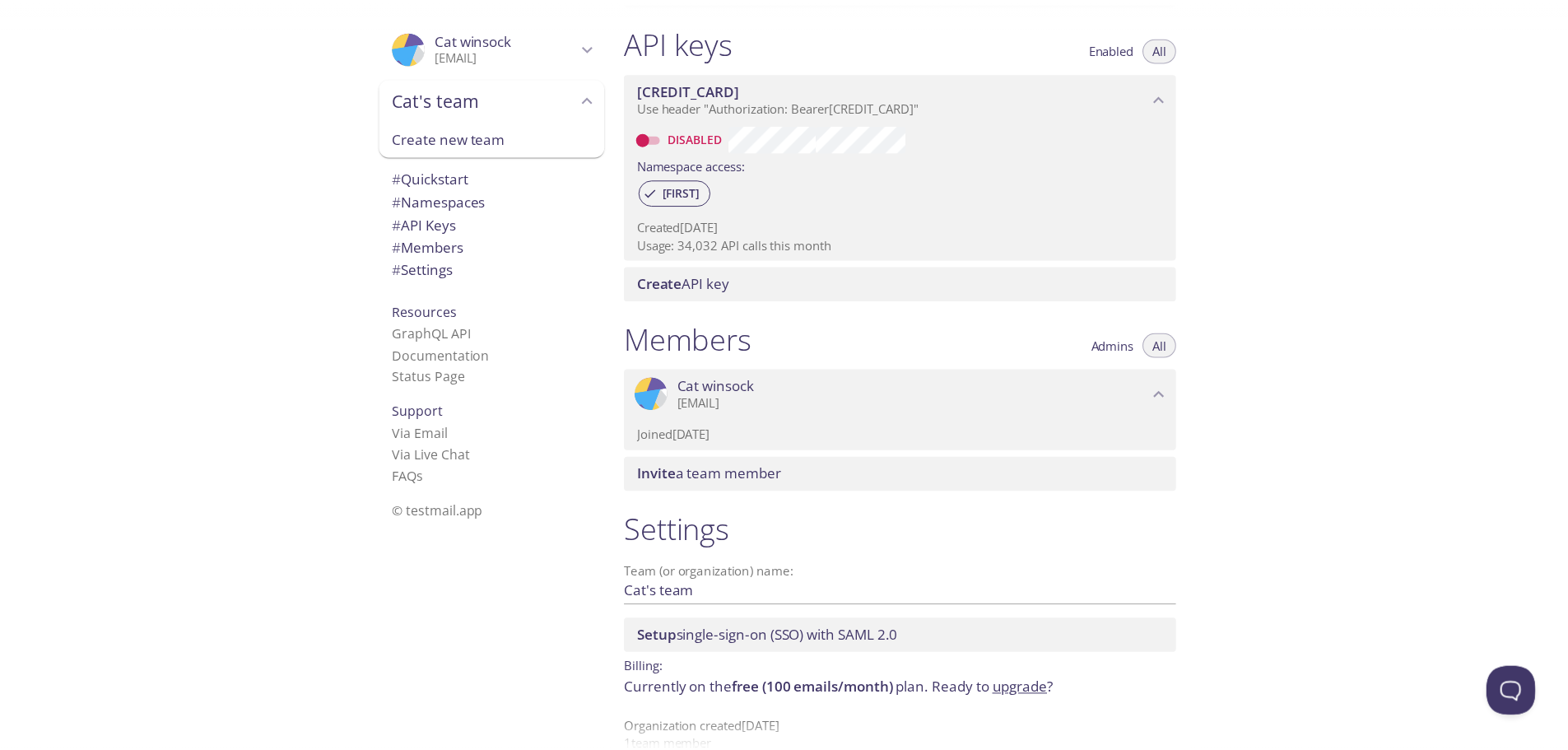 scroll, scrollTop: 451, scrollLeft: 0, axis: vertical 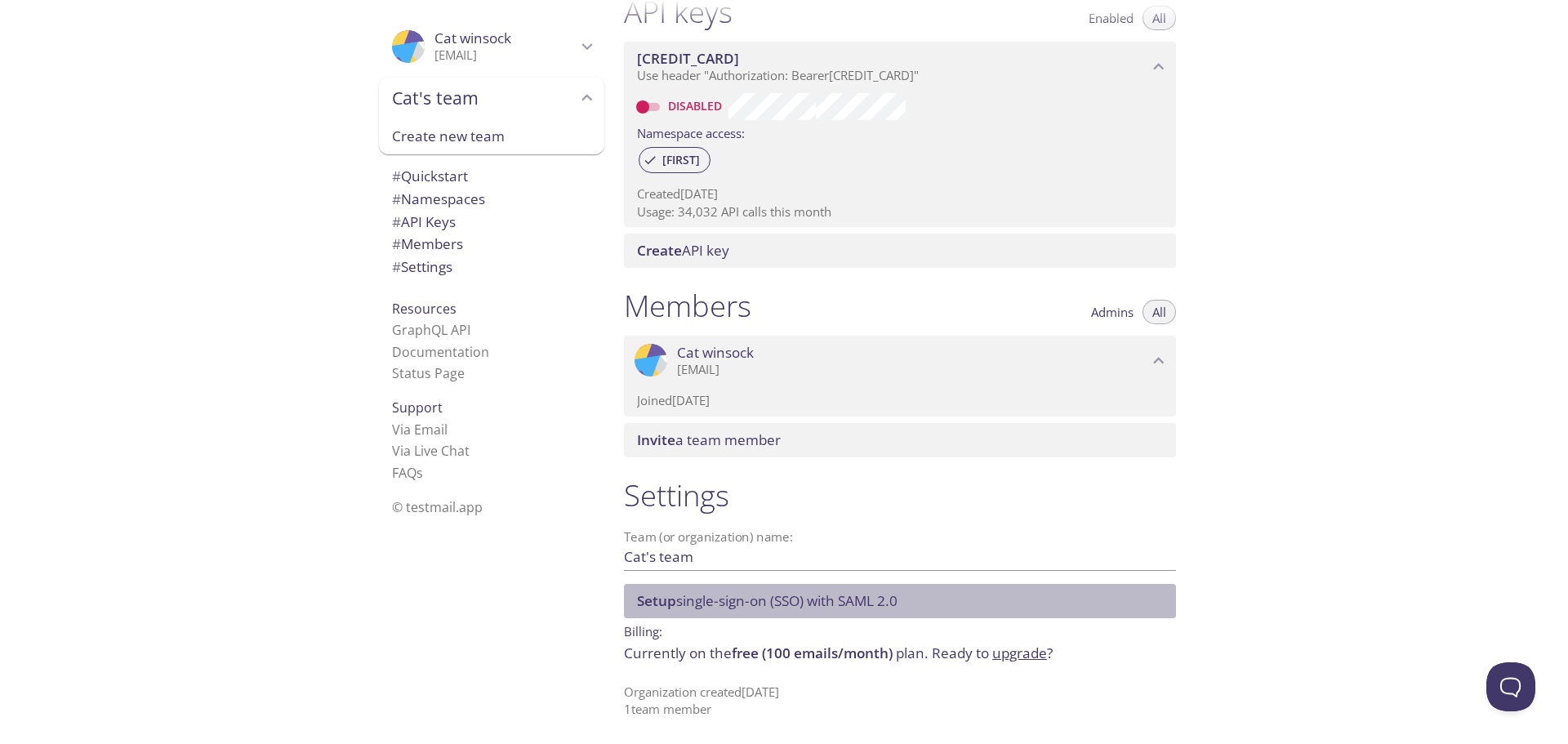 click on "Setup  single-sign-on (SSO) with SAML 2.0" at bounding box center [767, 600] 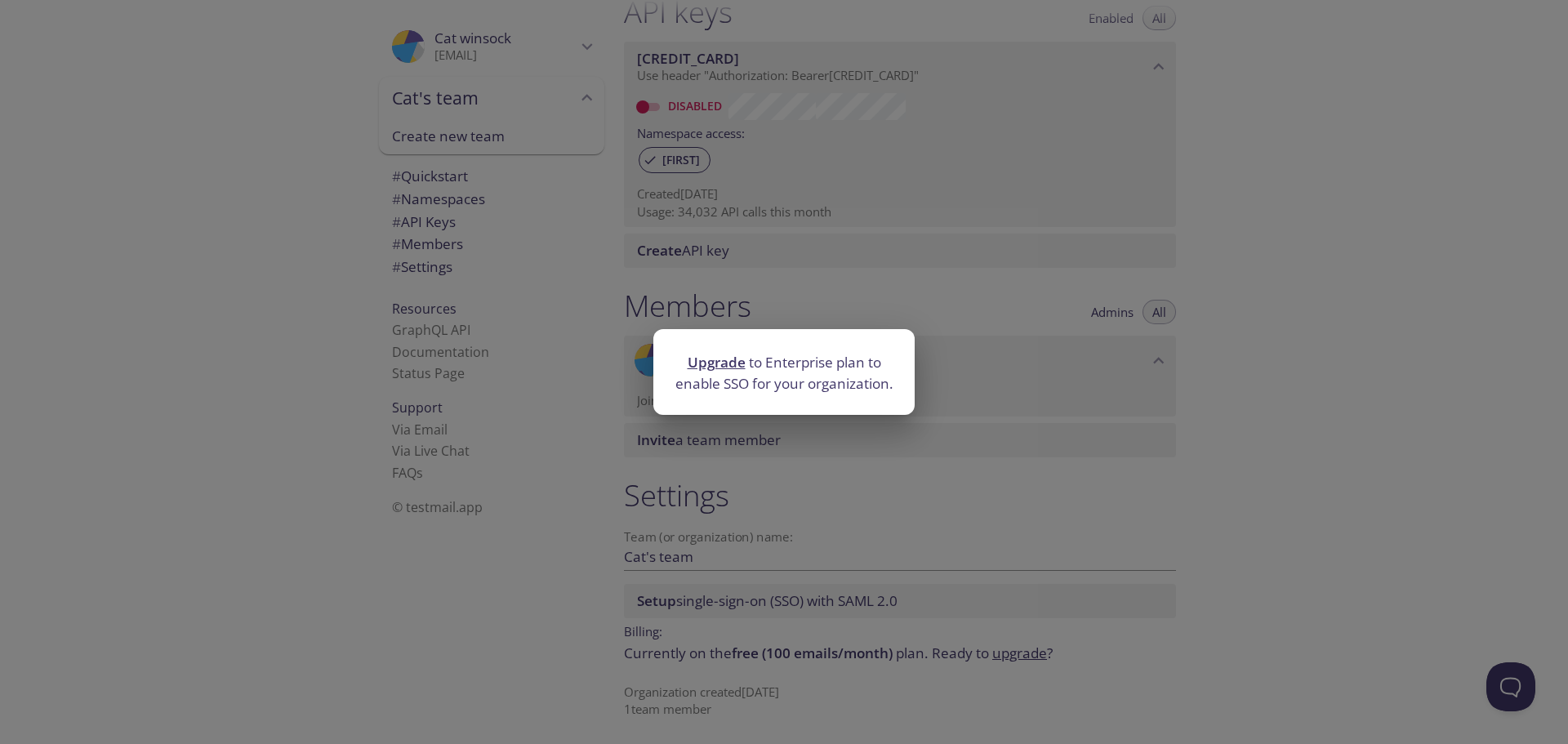 click on "Upgrade" at bounding box center [716, 362] 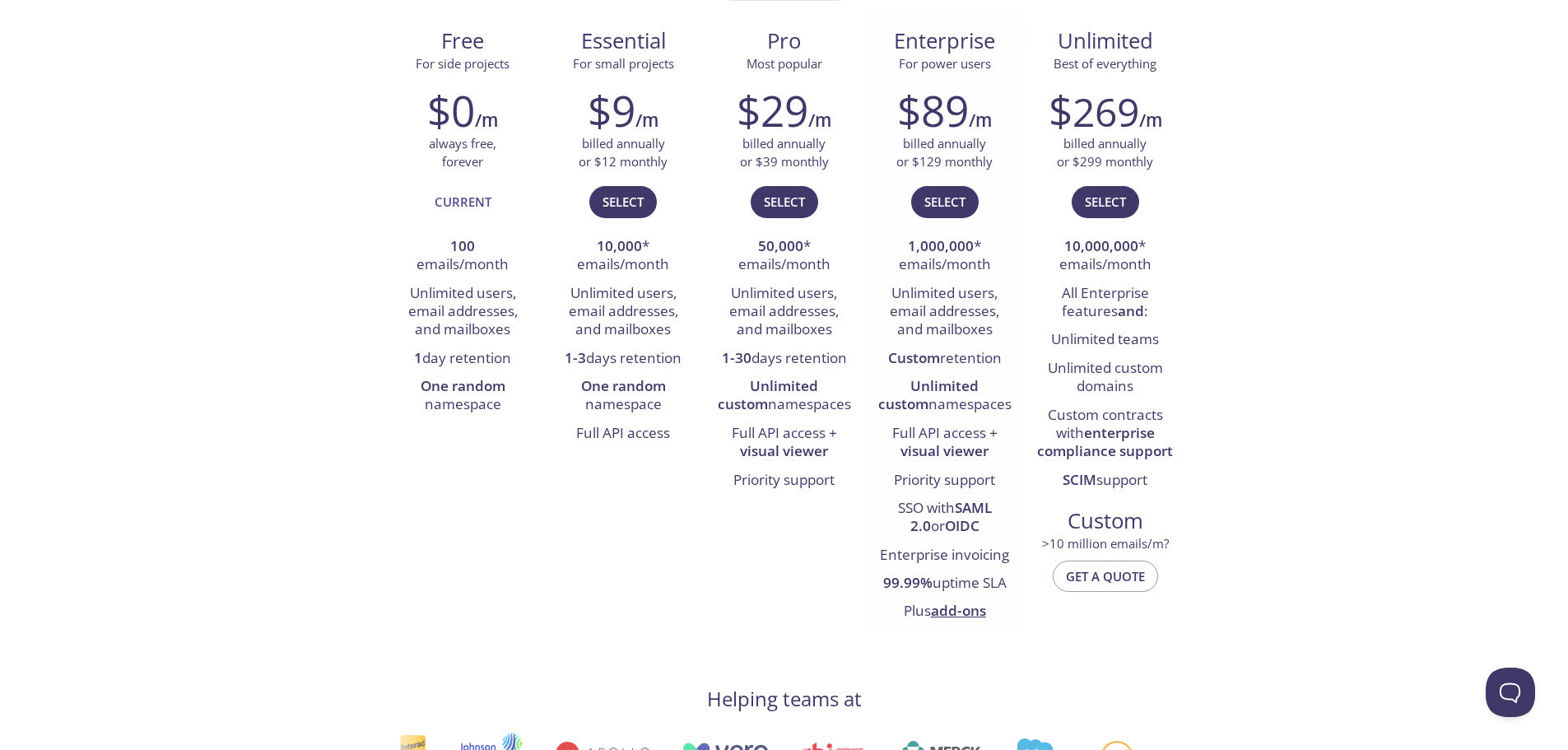 scroll, scrollTop: 165, scrollLeft: 0, axis: vertical 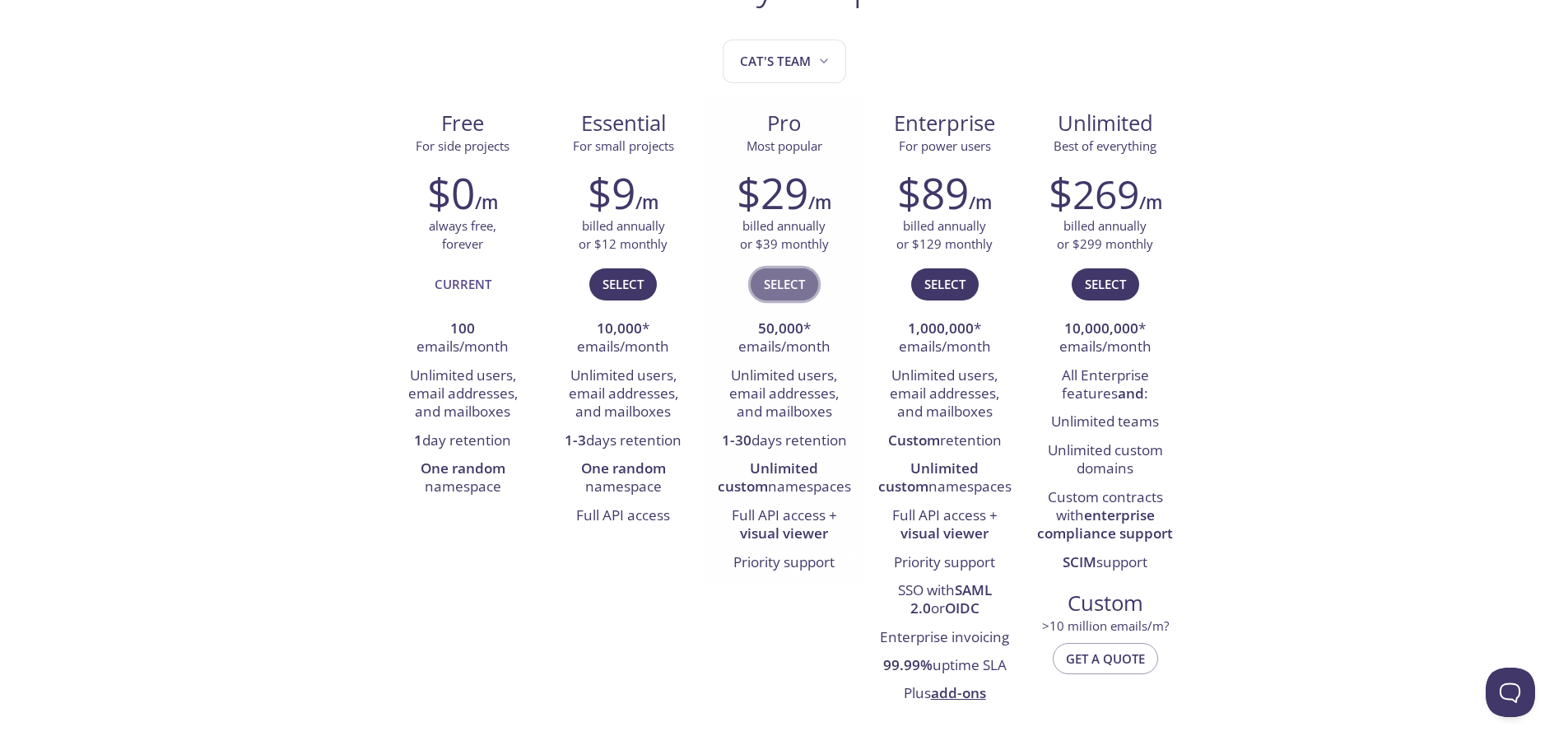 click on "Select" at bounding box center [784, 284] 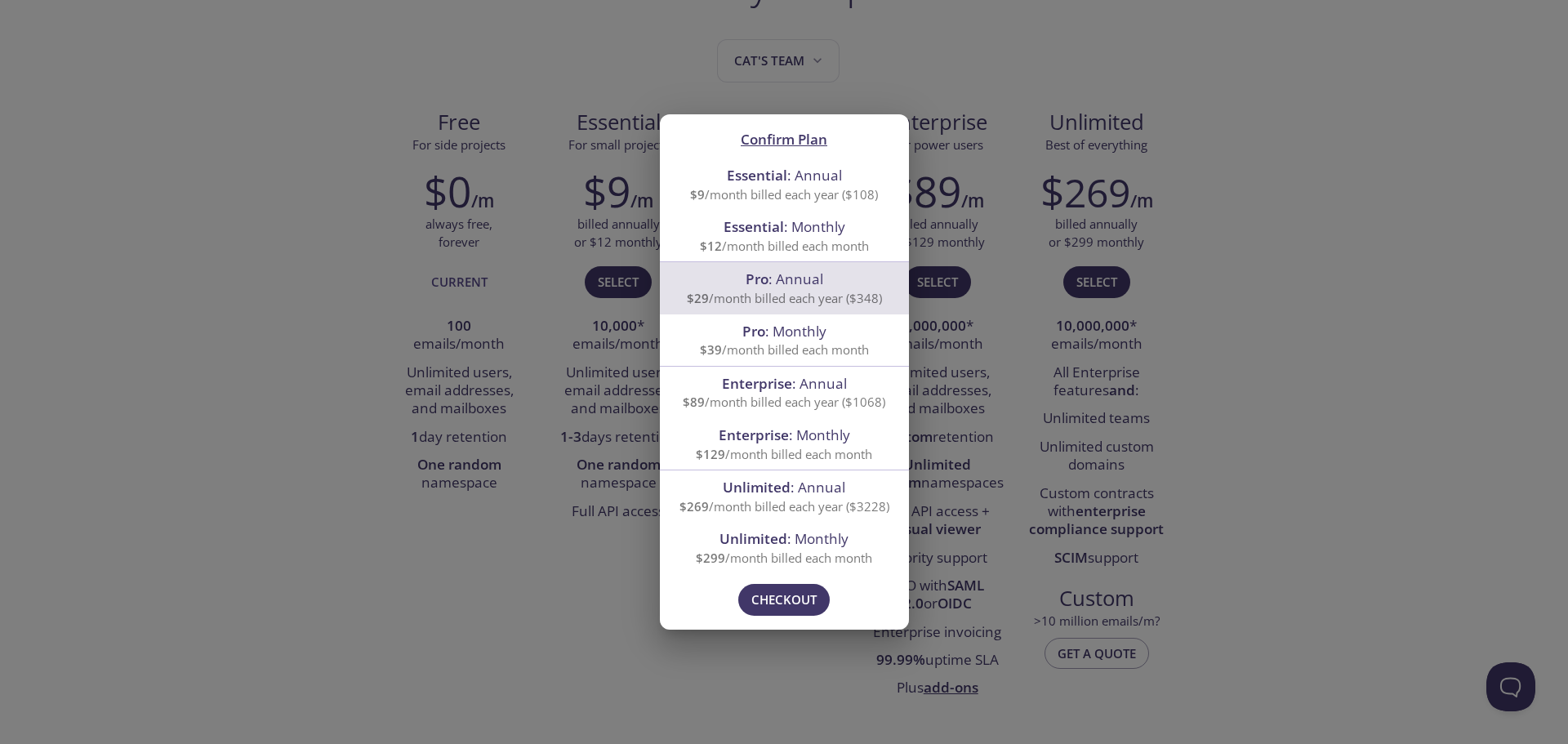 click on "Confirm Plan Essential : Annual $9 /month billed each year ($108) Essential : Monthly $12 /month billed each month Pro : Annual $29 /month billed each year ($348) Pro : Monthly $39 /month billed each month Enterprise : Annual $89 /month billed each year ($1068) Enterprise : Monthly $129 /month billed each month Unlimited : Annual $269 /month billed each year ($3228) Unlimited : Monthly $299 /month billed each month Please try again in a moment! Contact us   if this persists. Checkout" at bounding box center (784, 372) 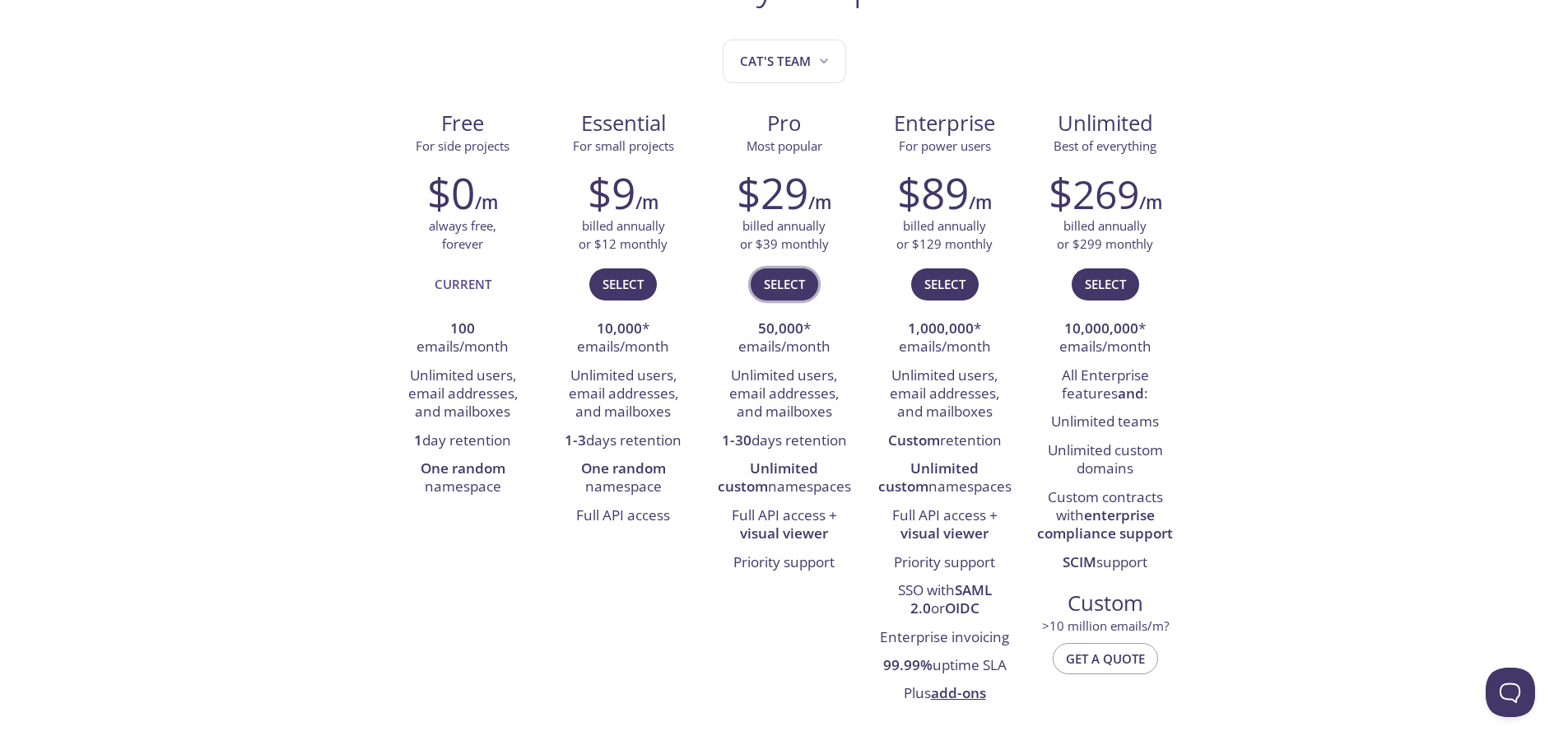 click on "Select" at bounding box center [784, 284] 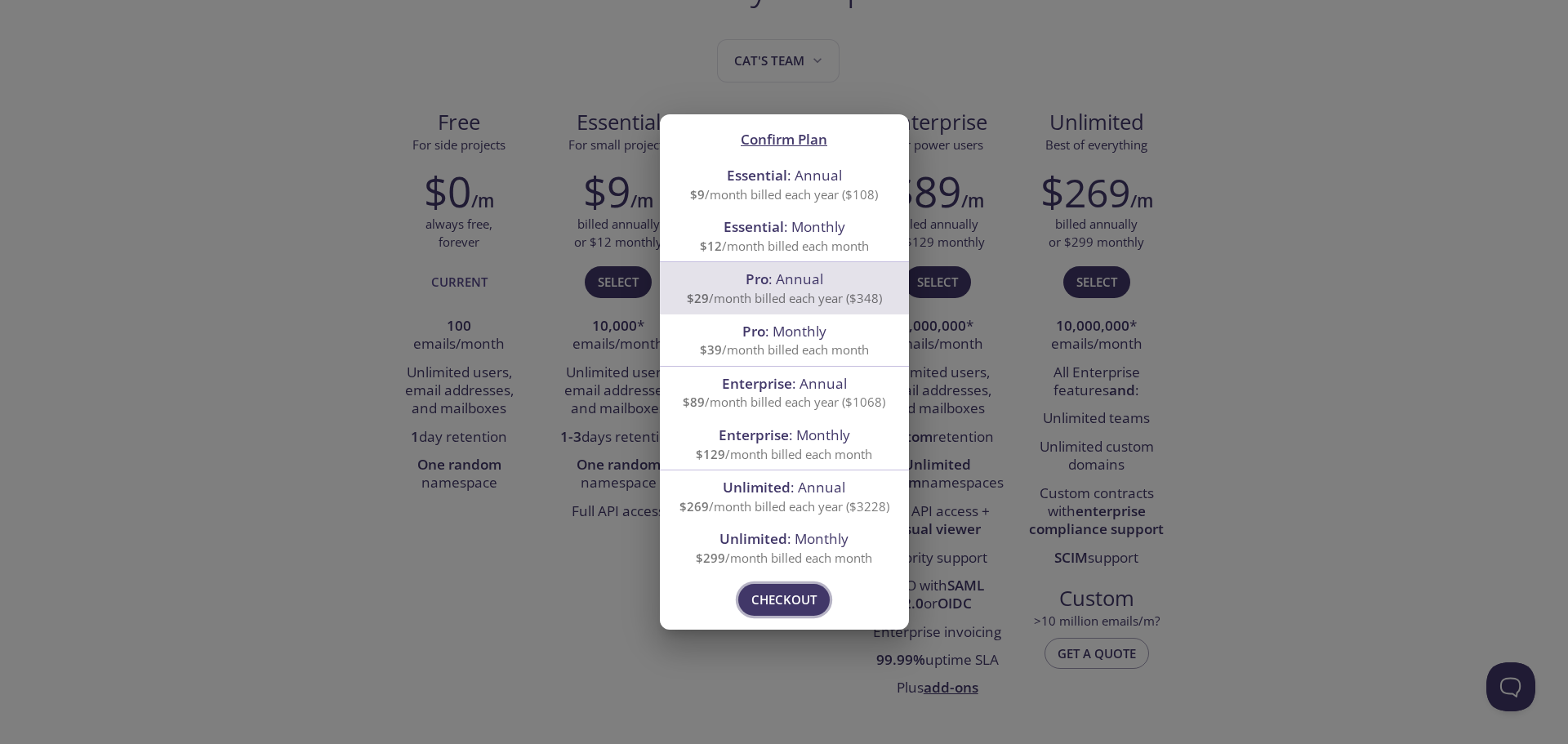 click on "Checkout" at bounding box center [784, 599] 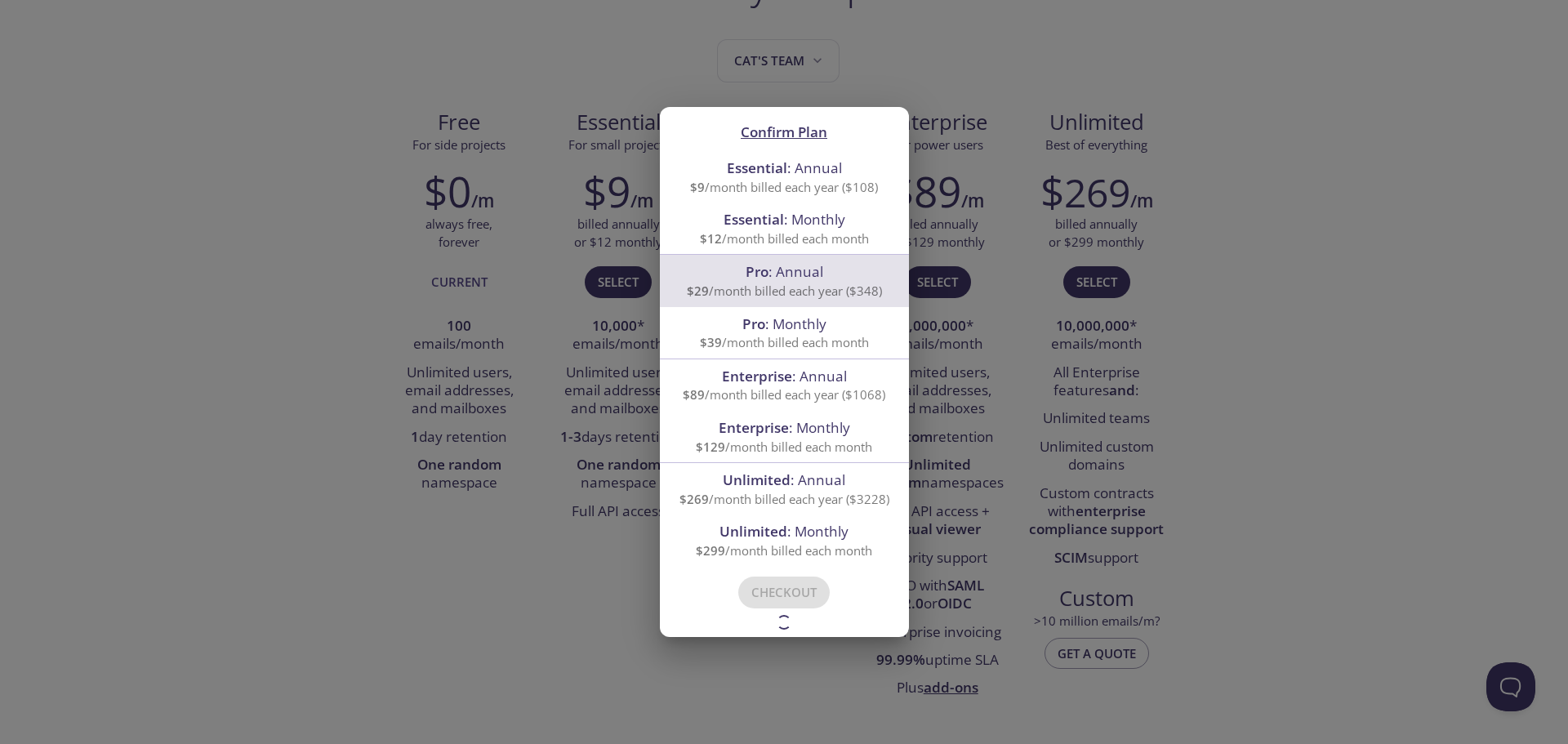 click on "Confirm Plan Essential : Annual $9 /month billed each year ($108) Essential : Monthly $12 /month billed each month Pro : Annual $29 /month billed each year ($348) Pro : Monthly $39 /month billed each month Enterprise : Annual $89 /month billed each year ($1068) Enterprise : Monthly $129 /month billed each month Unlimited : Annual $269 /month billed each year ($3228) Unlimited : Monthly $299 /month billed each month Please try again in a moment! Contact us   if this persists. Checkout" at bounding box center [784, 372] 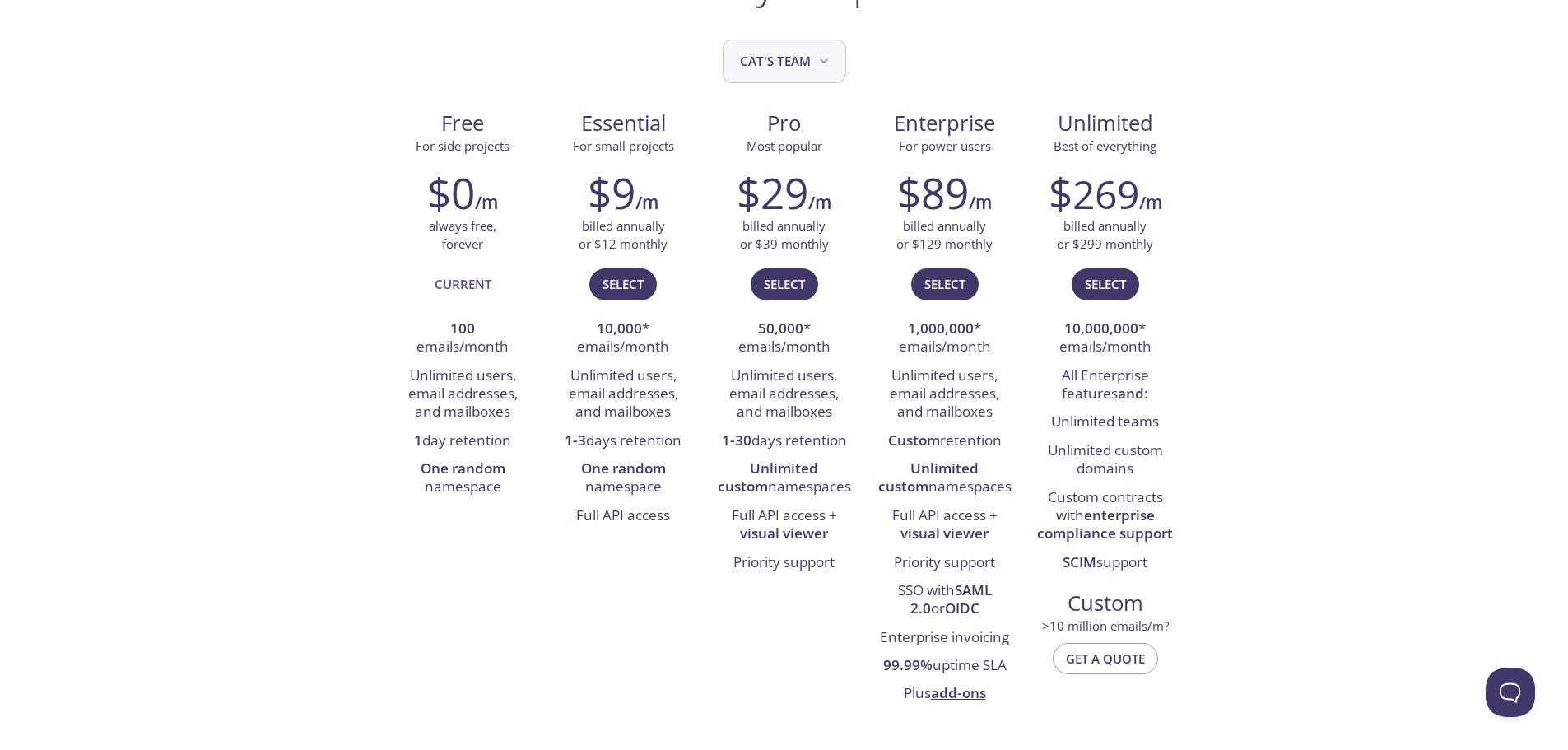 click on "Cat's team" at bounding box center [786, 61] 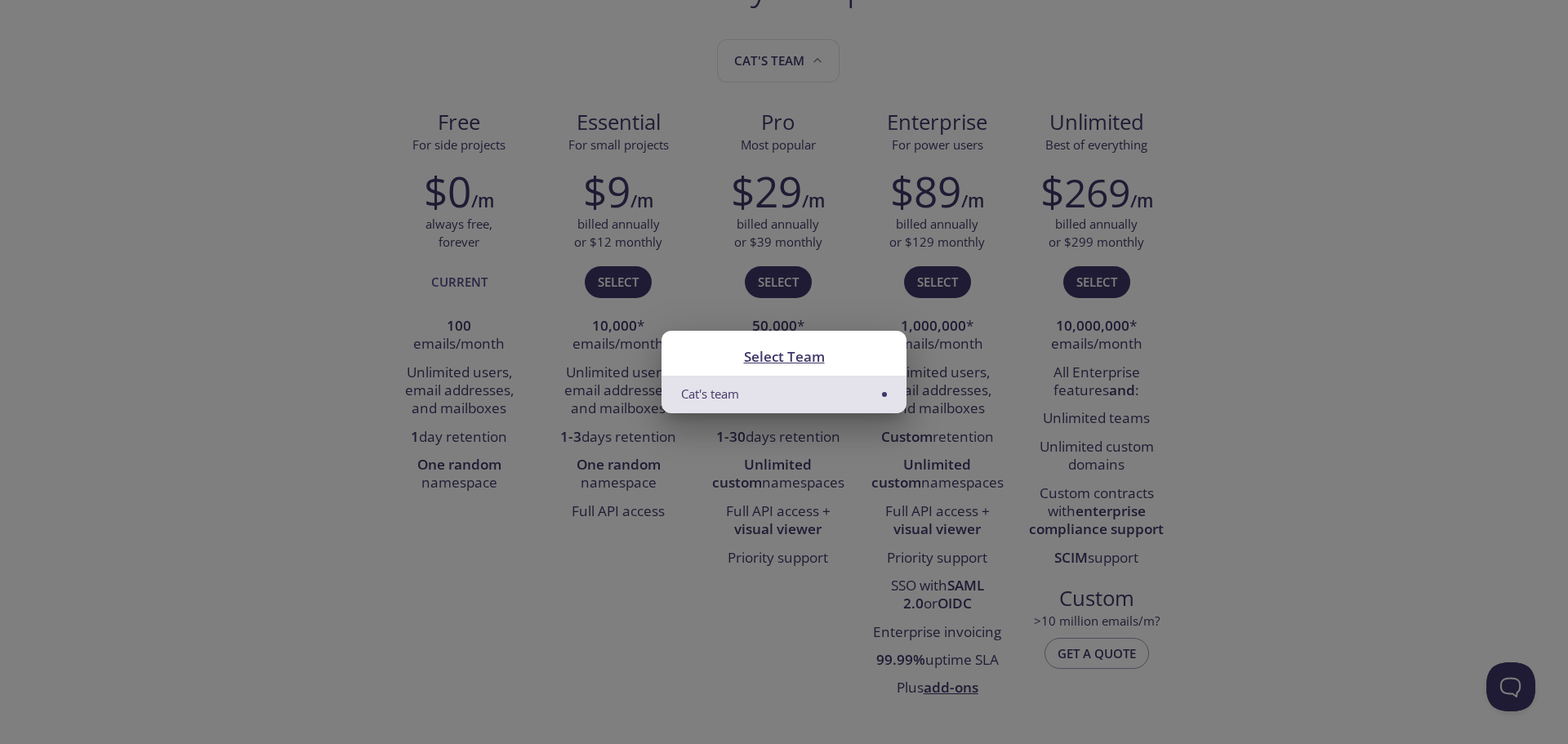 click on "Cat's team" at bounding box center (784, 394) 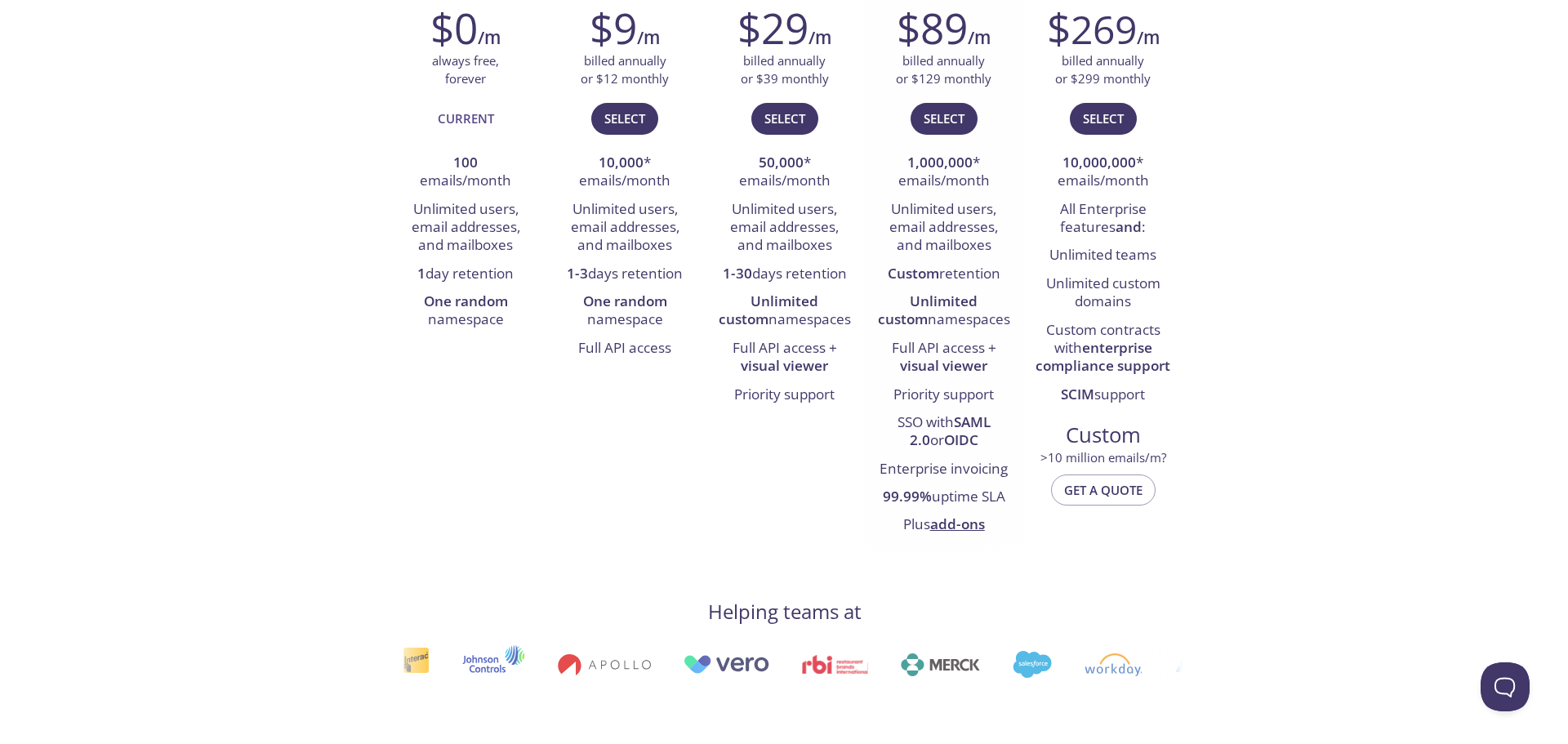 scroll, scrollTop: 0, scrollLeft: 0, axis: both 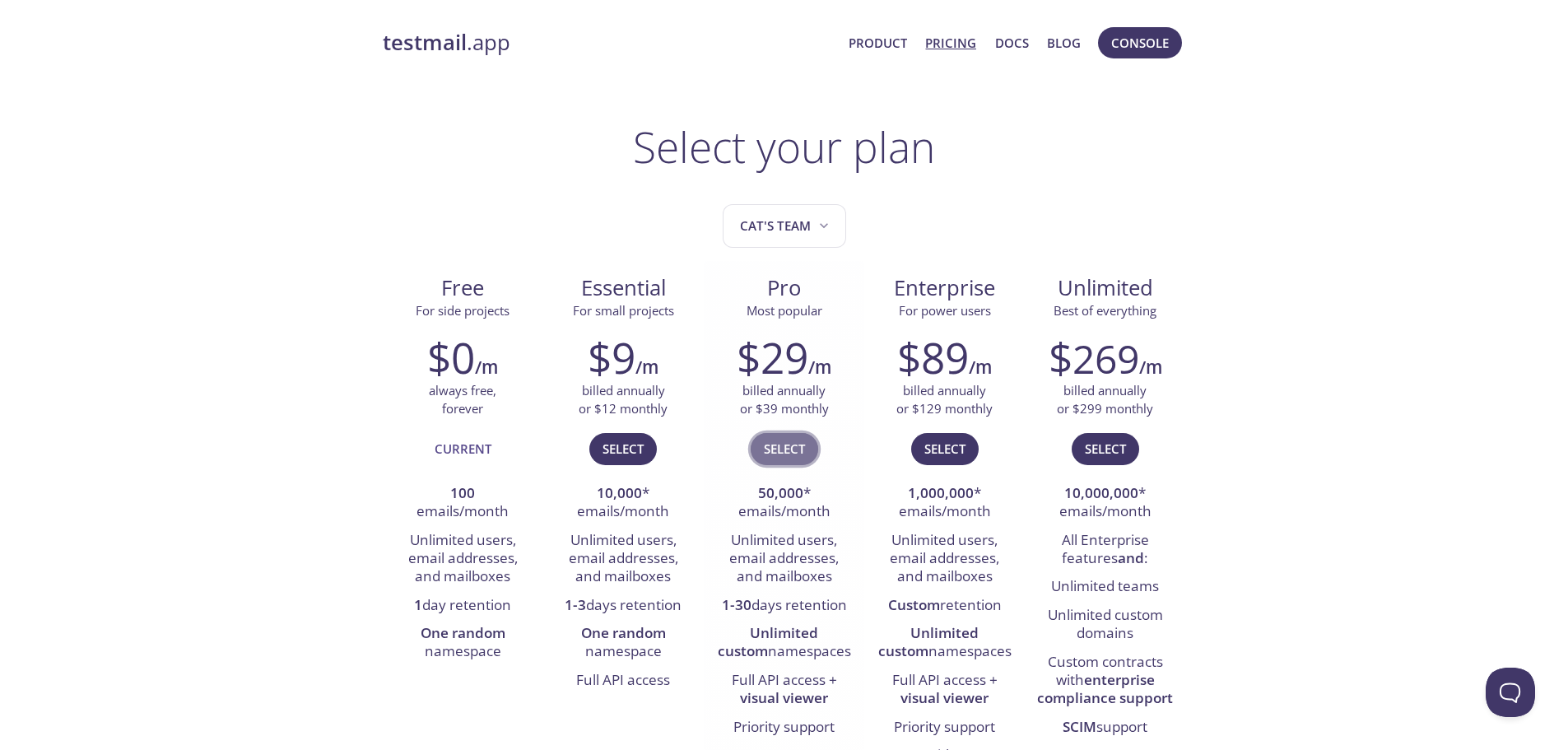 click on "Select" at bounding box center (784, 449) 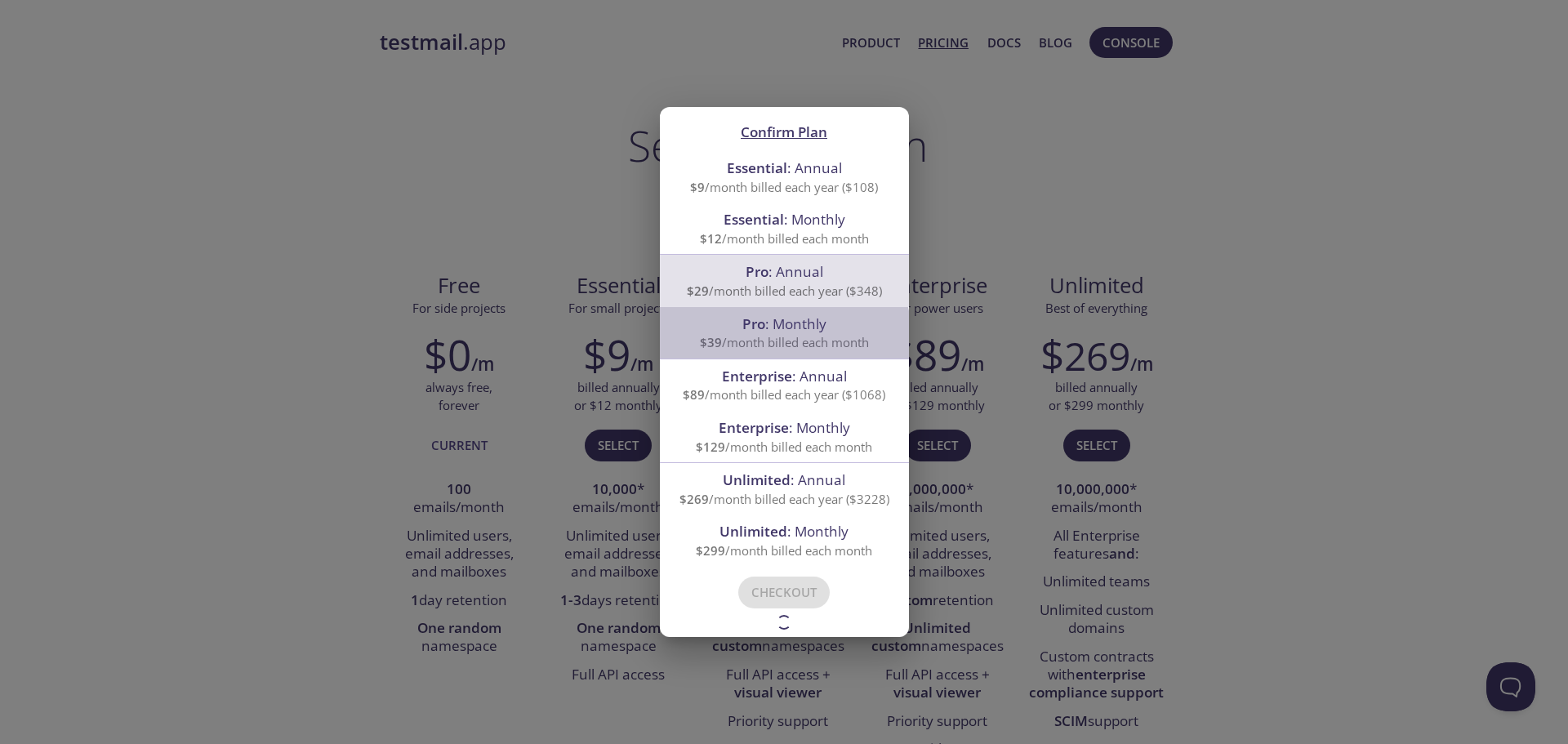 click on "$39 /month billed each month" at bounding box center (784, 187) 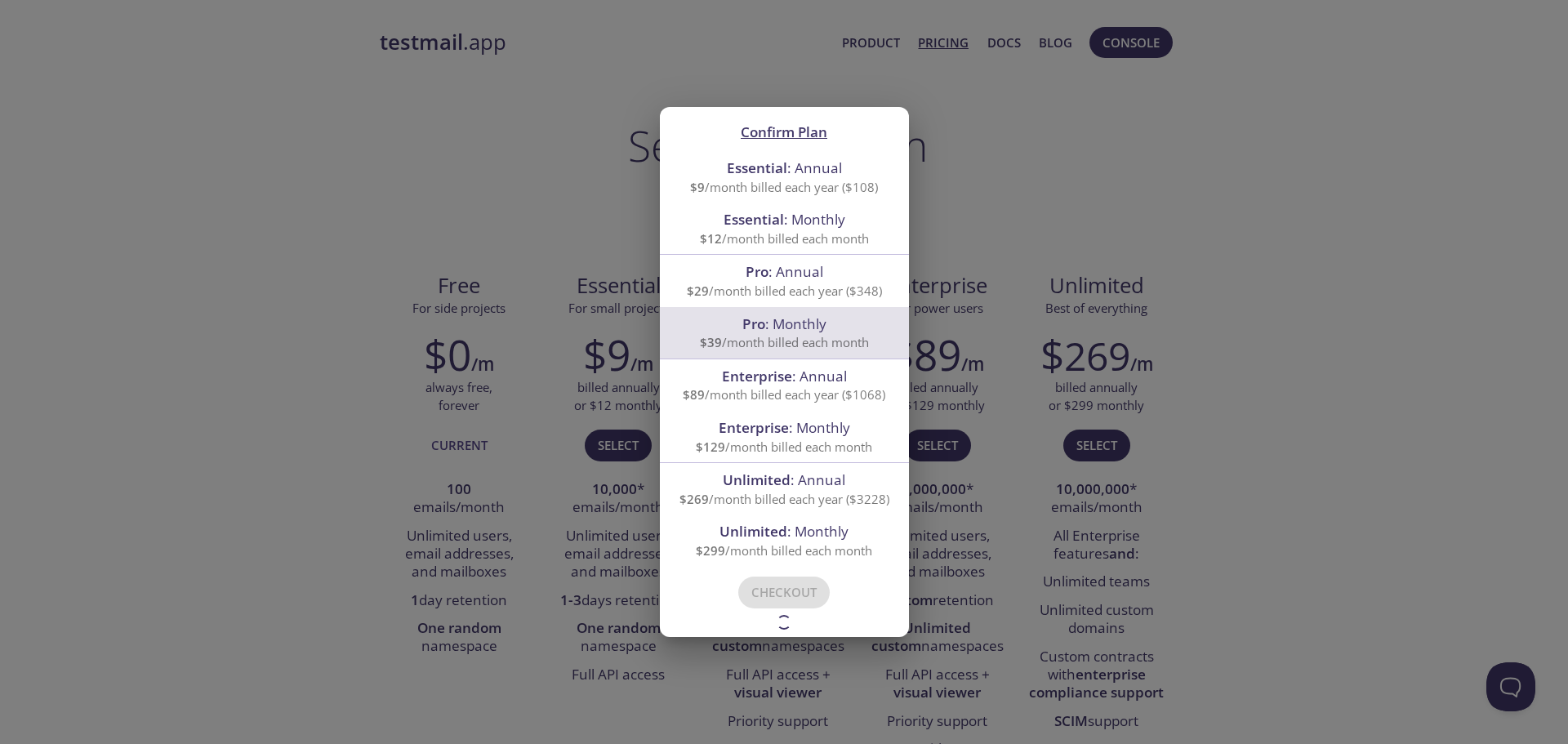 click on "Pro : Annual" at bounding box center [784, 167] 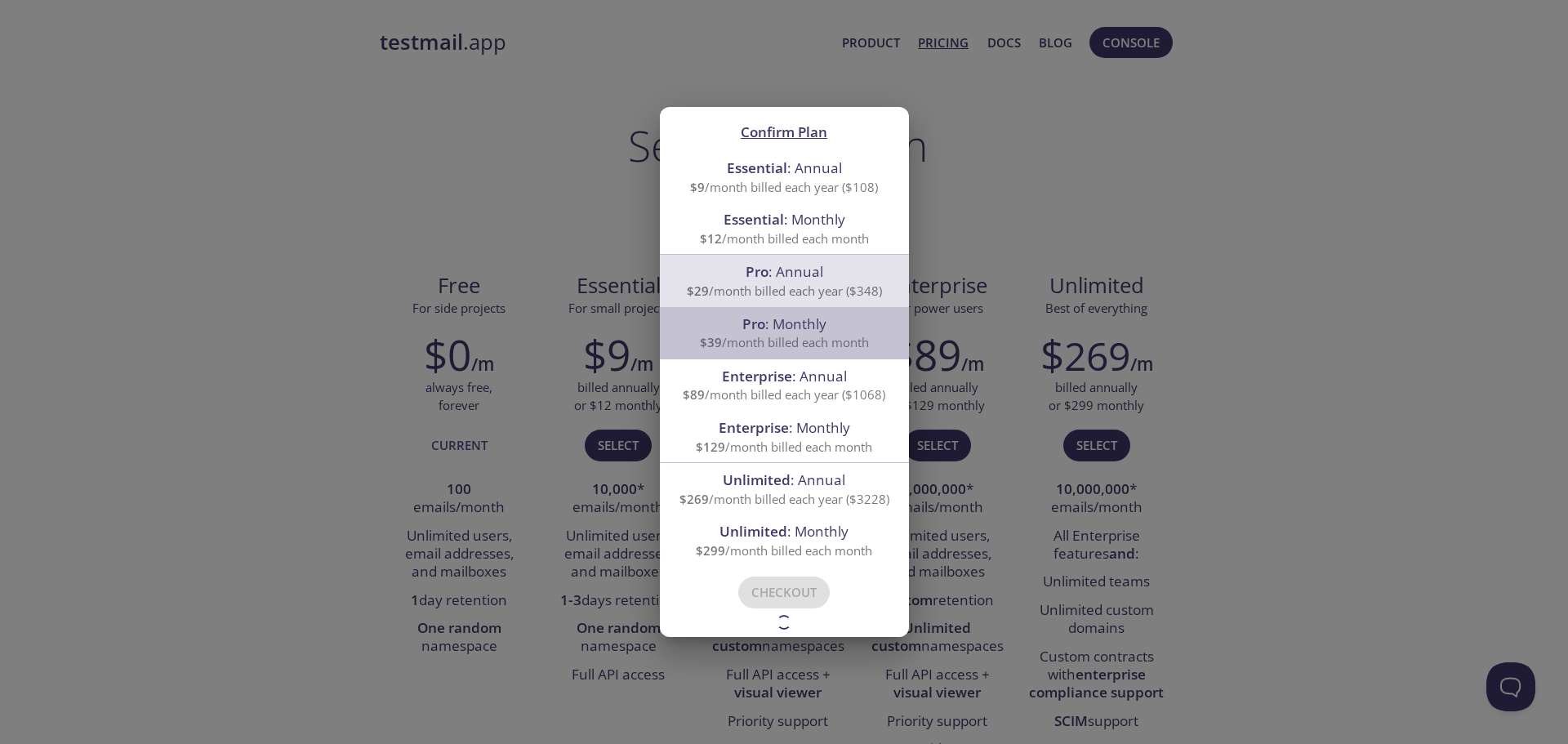 click on "$39 /month billed each month" at bounding box center [784, 187] 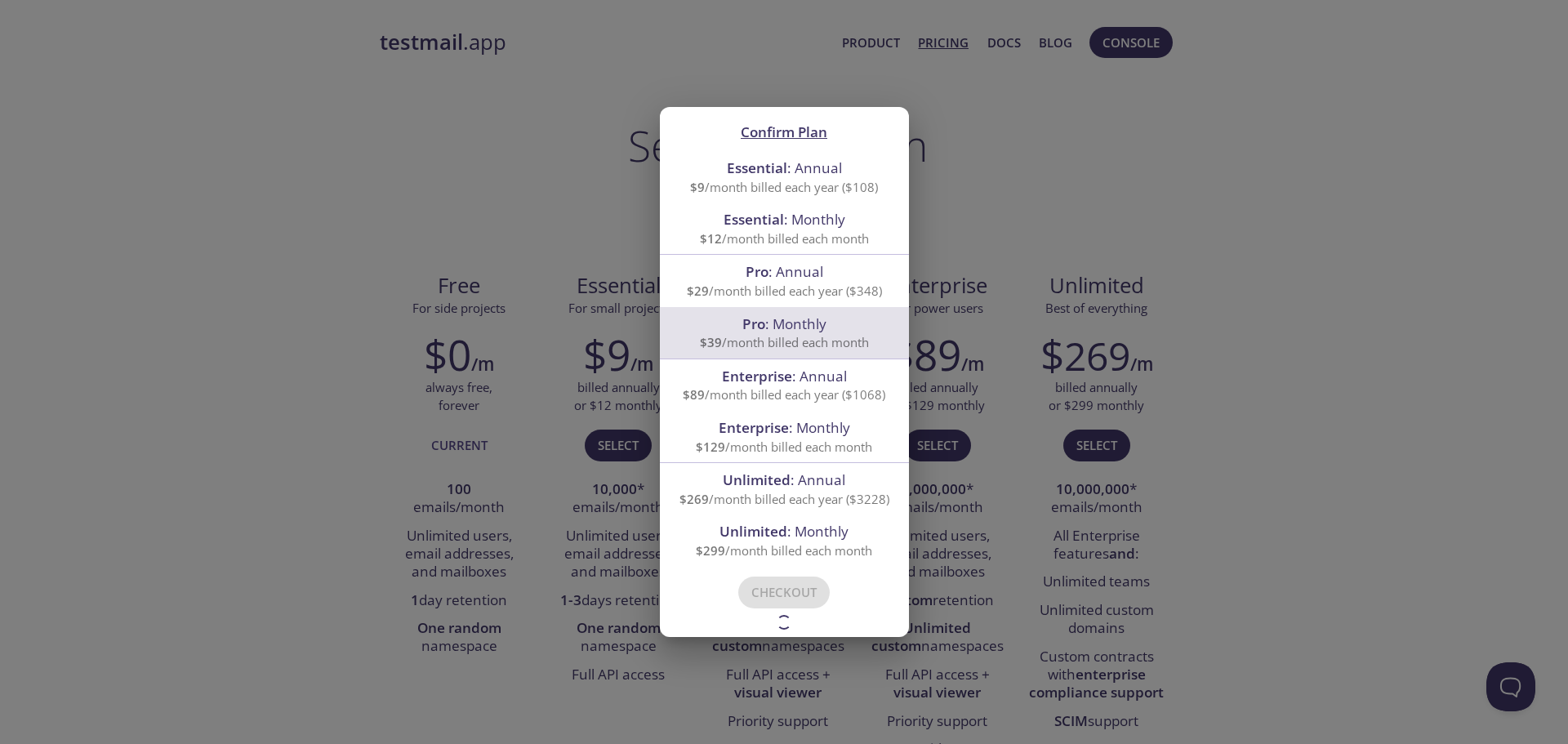 click on "Confirm Plan Essential : Annual $9 /month billed each year ($108) Essential : Monthly $12 /month billed each month Pro : Annual $29 /month billed each year ($348) Pro : Monthly $39 /month billed each month Enterprise : Annual $89 /month billed each year ($1068) Enterprise : Monthly $129 /month billed each month Unlimited : Annual $269 /month billed each year ($3228) Unlimited : Monthly $299 /month billed each month Please try again in a moment! Contact us   if this persists. Checkout" at bounding box center (784, 372) 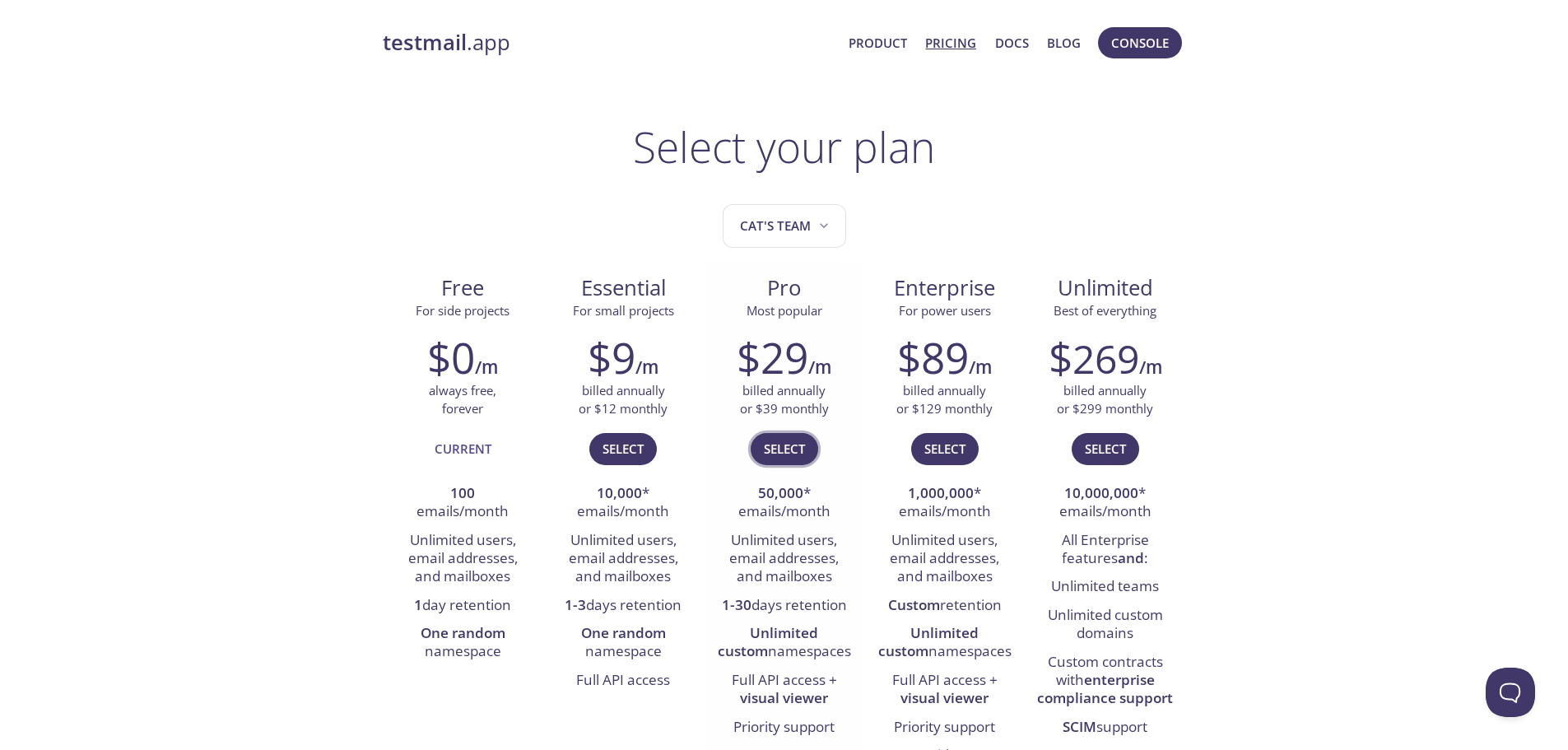 click on "Select" at bounding box center [784, 449] 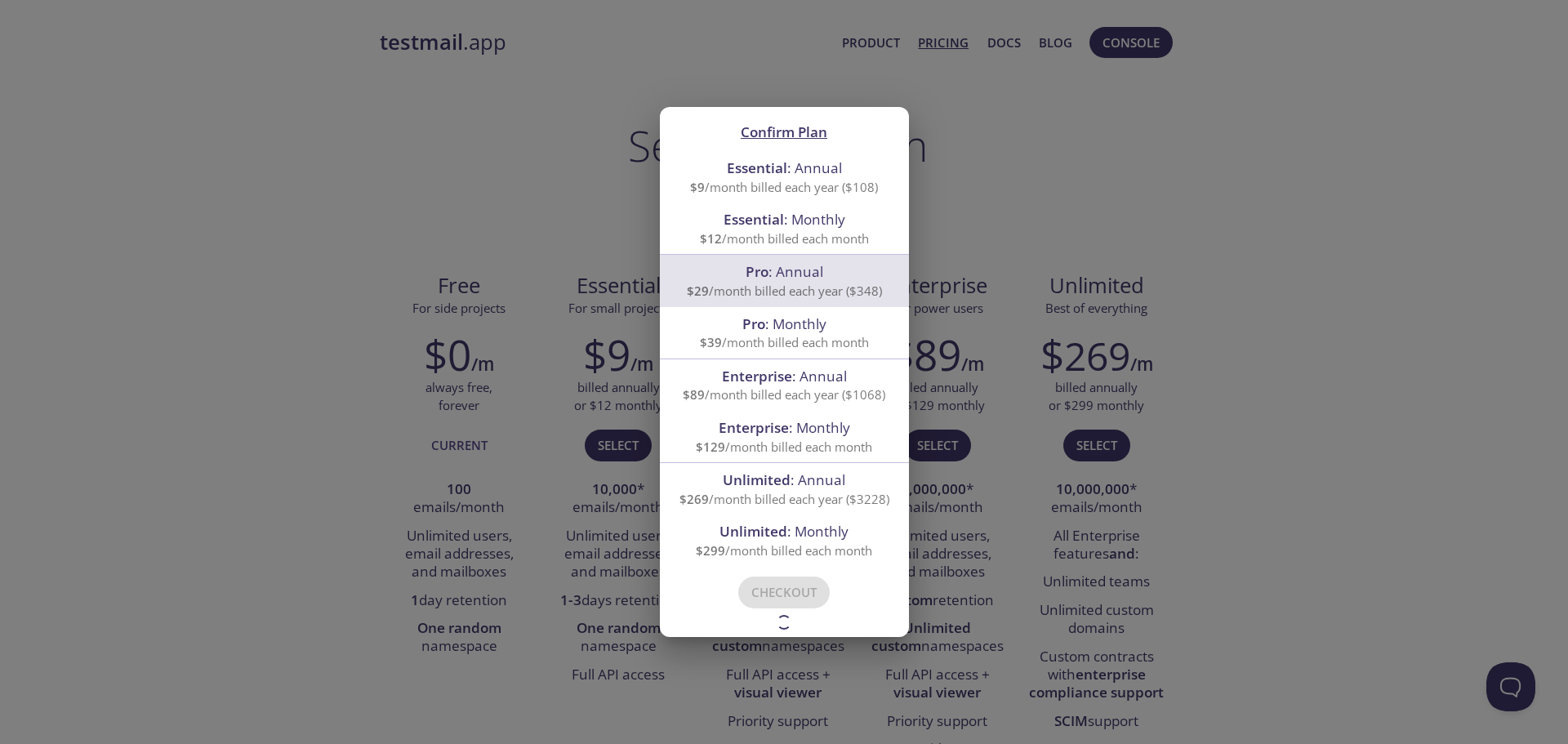 click on "$39 /month billed each month" at bounding box center (784, 187) 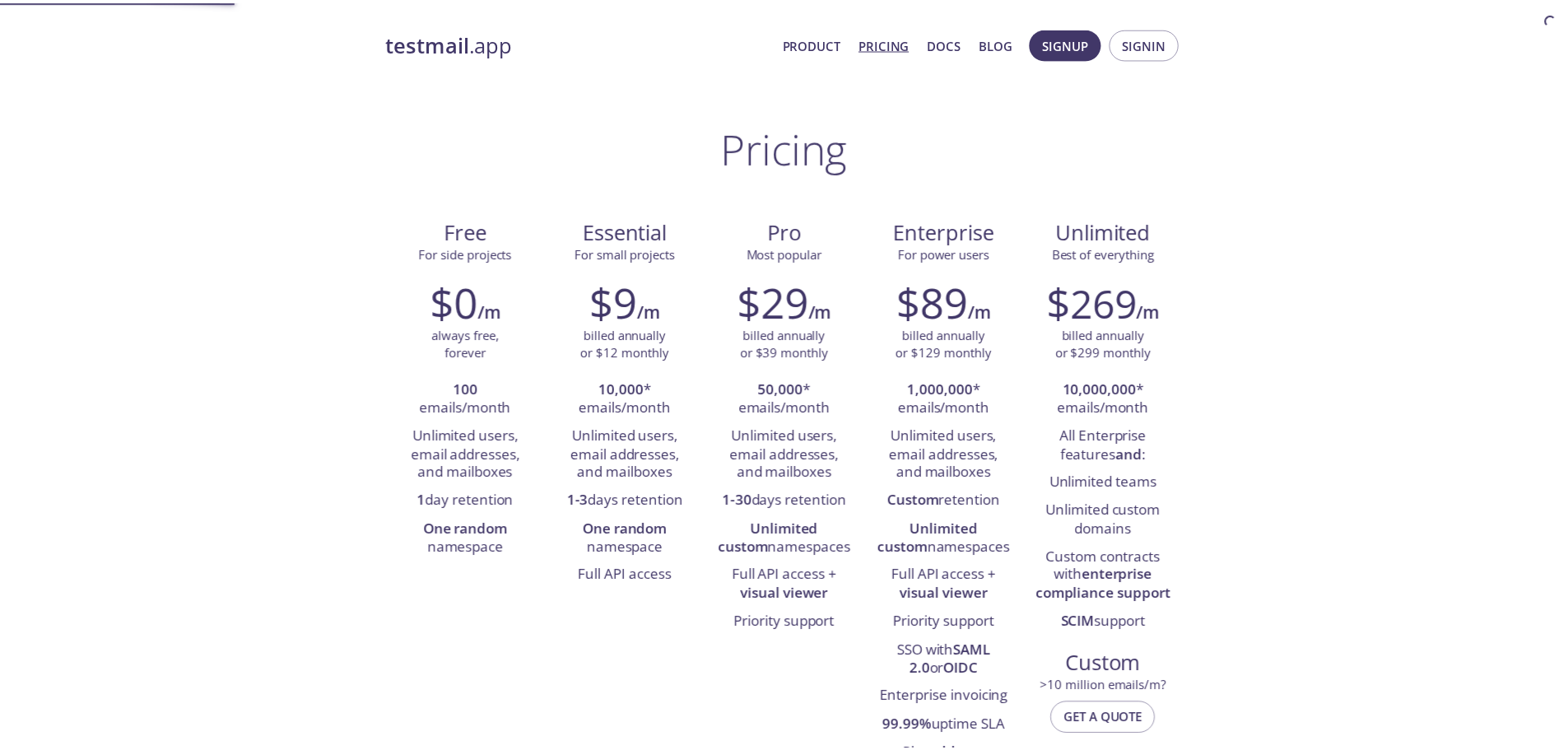 scroll, scrollTop: 0, scrollLeft: 0, axis: both 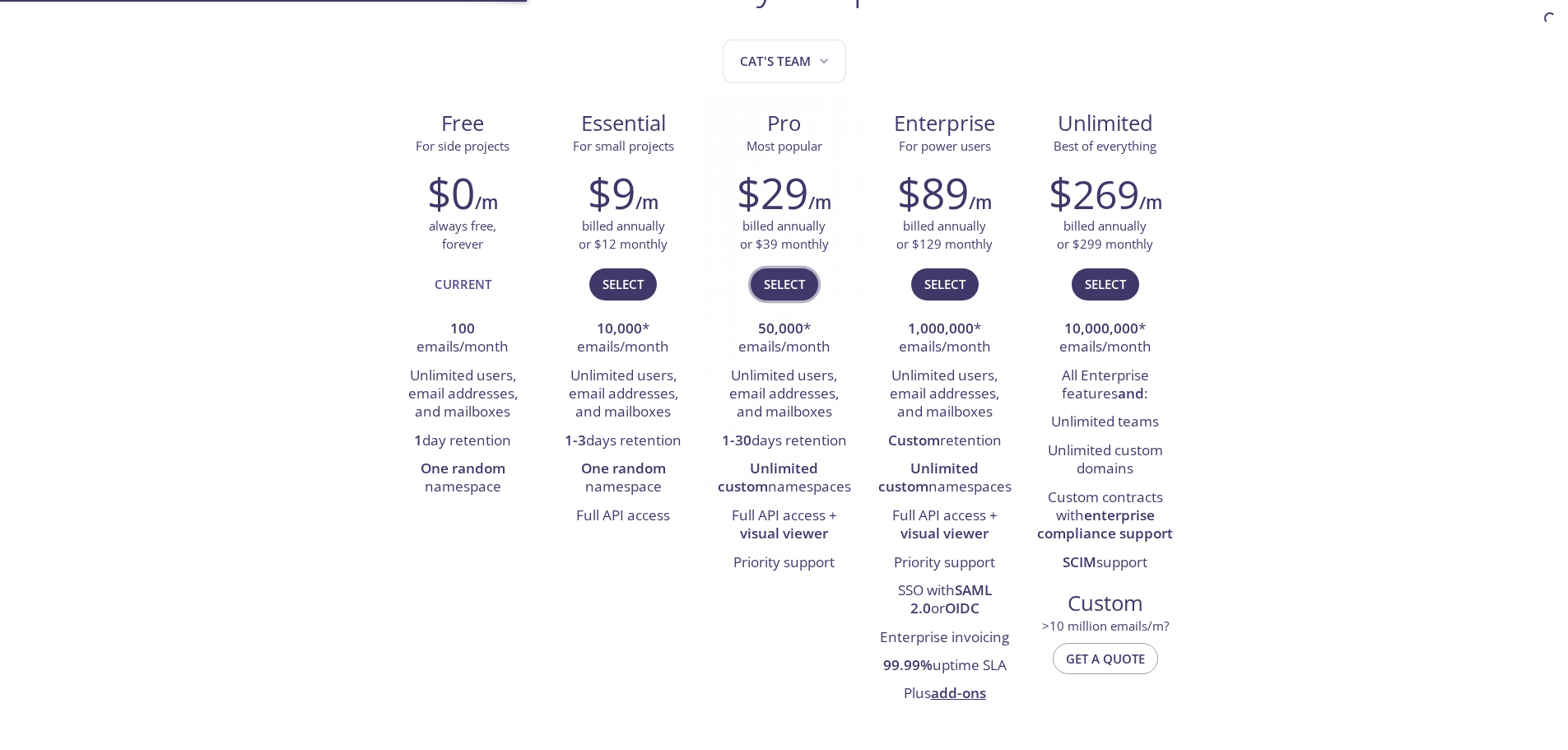 click on "Select" at bounding box center (784, 284) 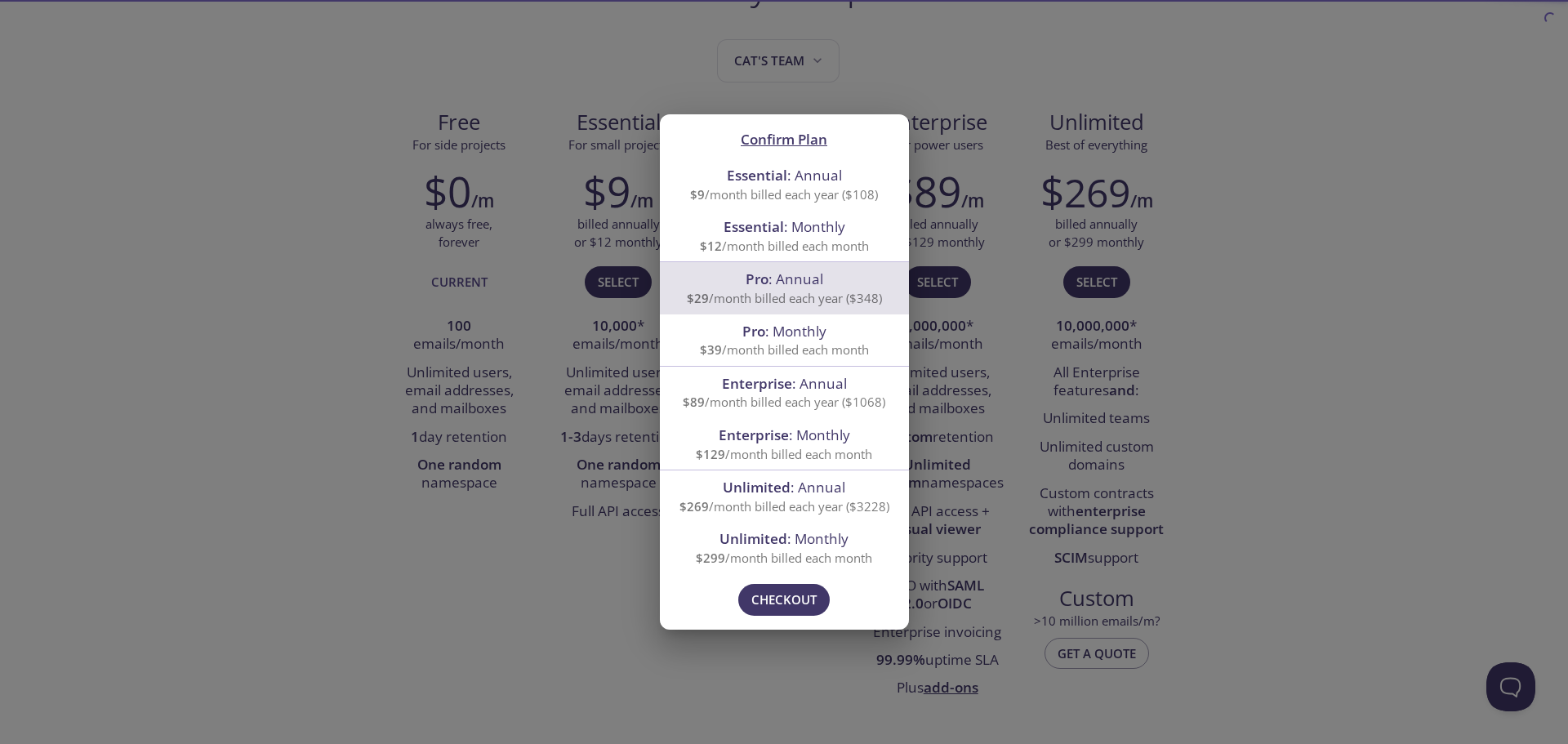 scroll, scrollTop: 0, scrollLeft: 0, axis: both 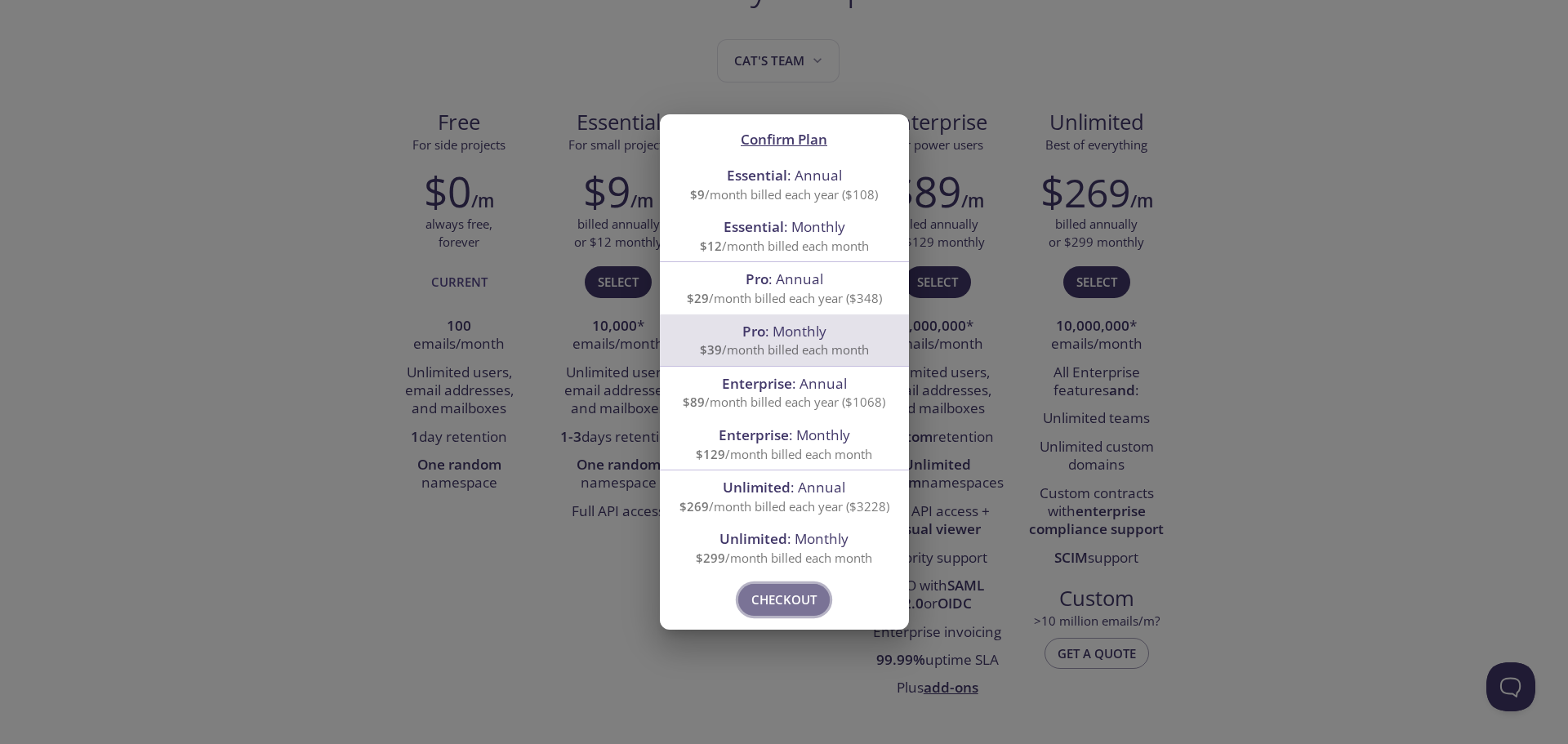 click on "Checkout" at bounding box center [784, 599] 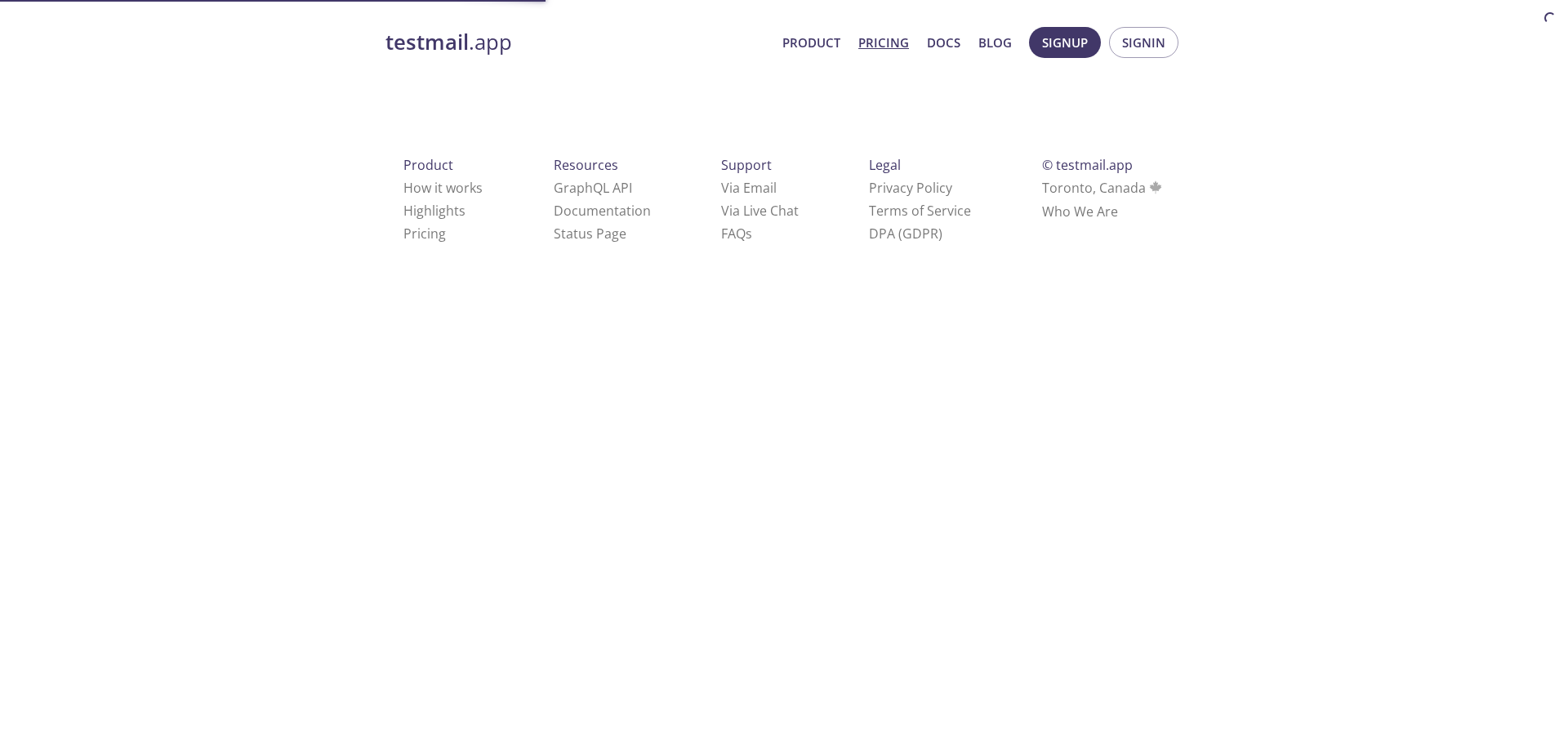 scroll, scrollTop: 0, scrollLeft: 0, axis: both 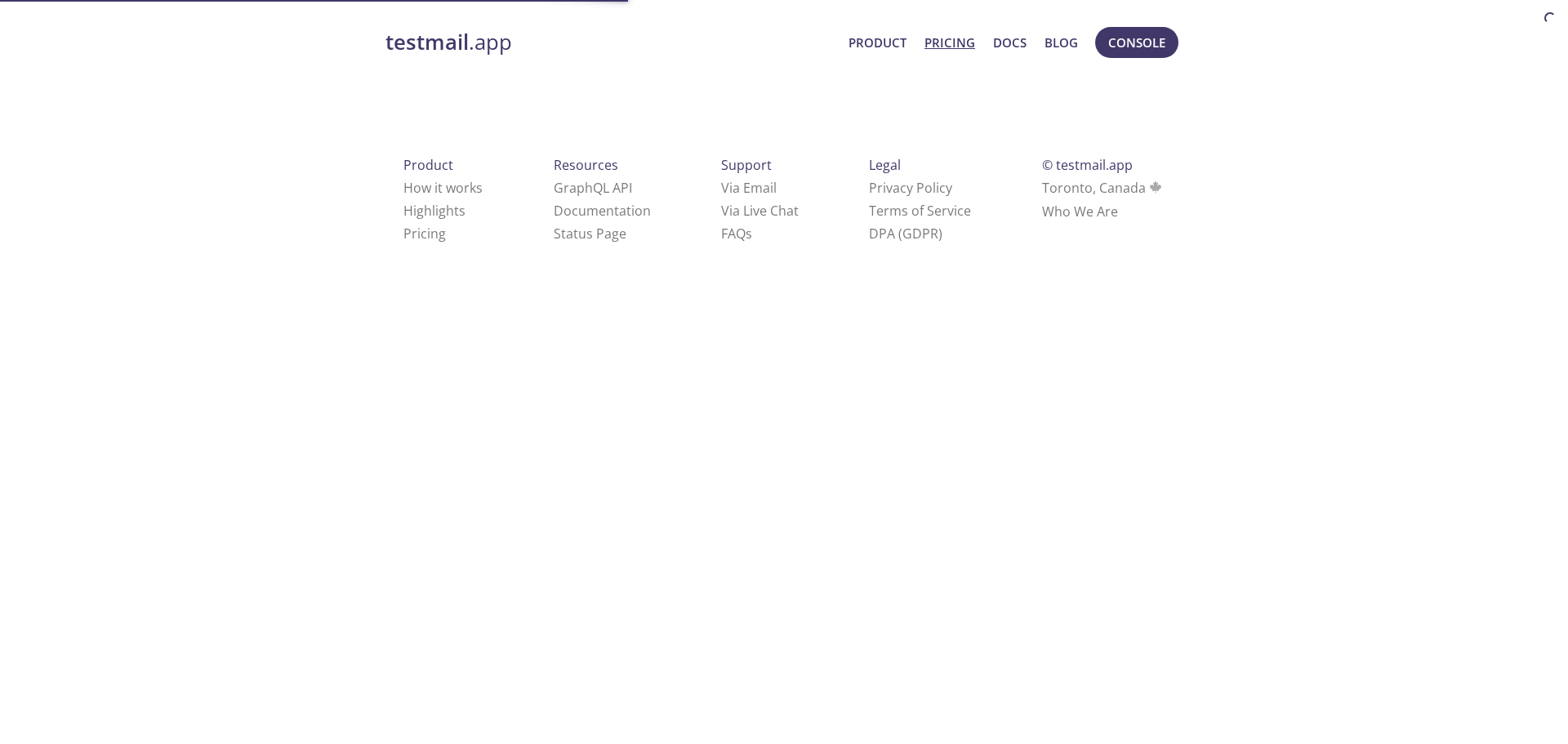click on "[DOMAIN] Product Pricing Docs Blog Console Product How it works Highlights Pricing Resources GraphQL API Documentation Status Page Support Via Email Via Live Chat FAQ s Legal Privacy Policy Terms of Service DPA (GDPR) © [DOMAIN] [CITY], [COUNTRY] Who We Are" at bounding box center [784, 154] 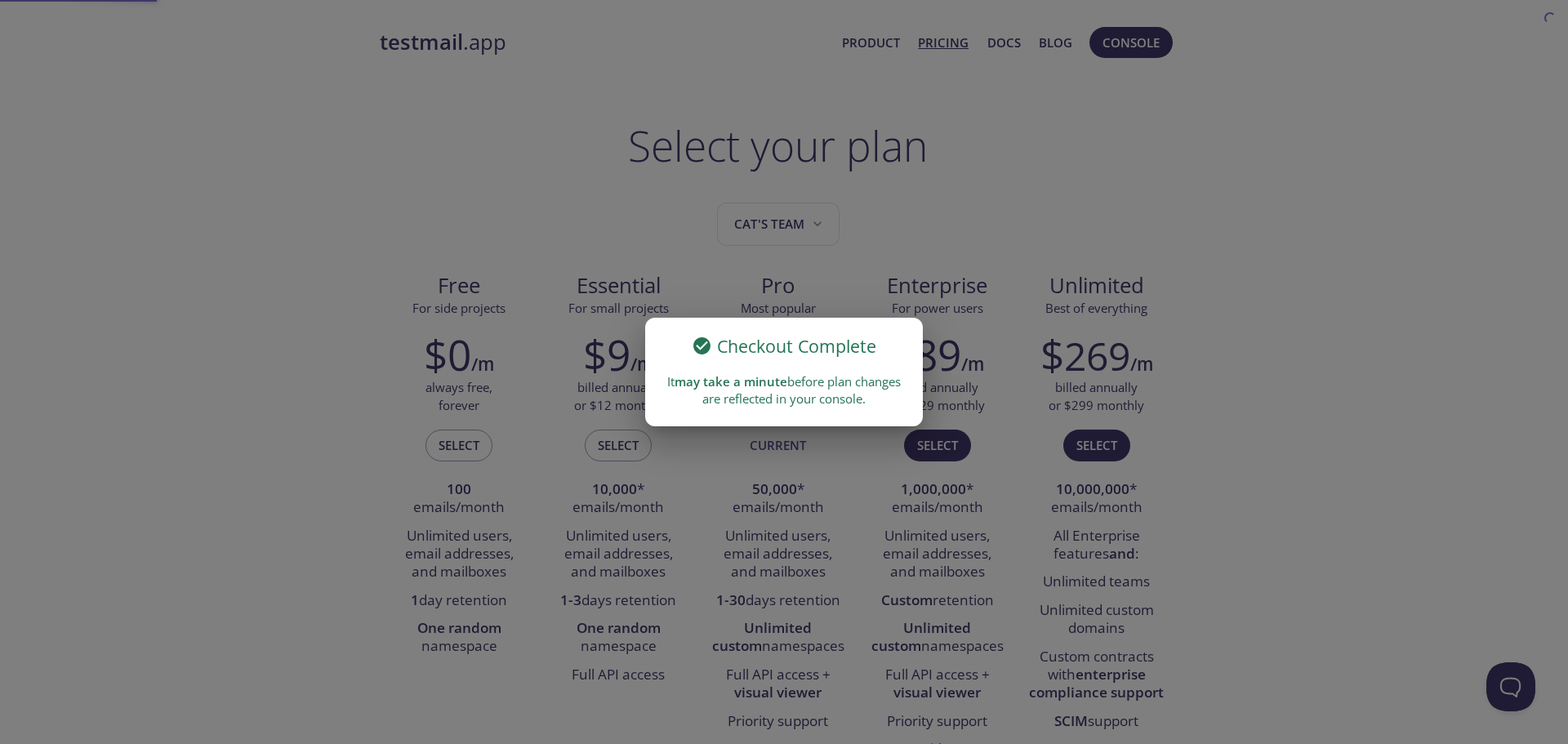 scroll, scrollTop: 0, scrollLeft: 0, axis: both 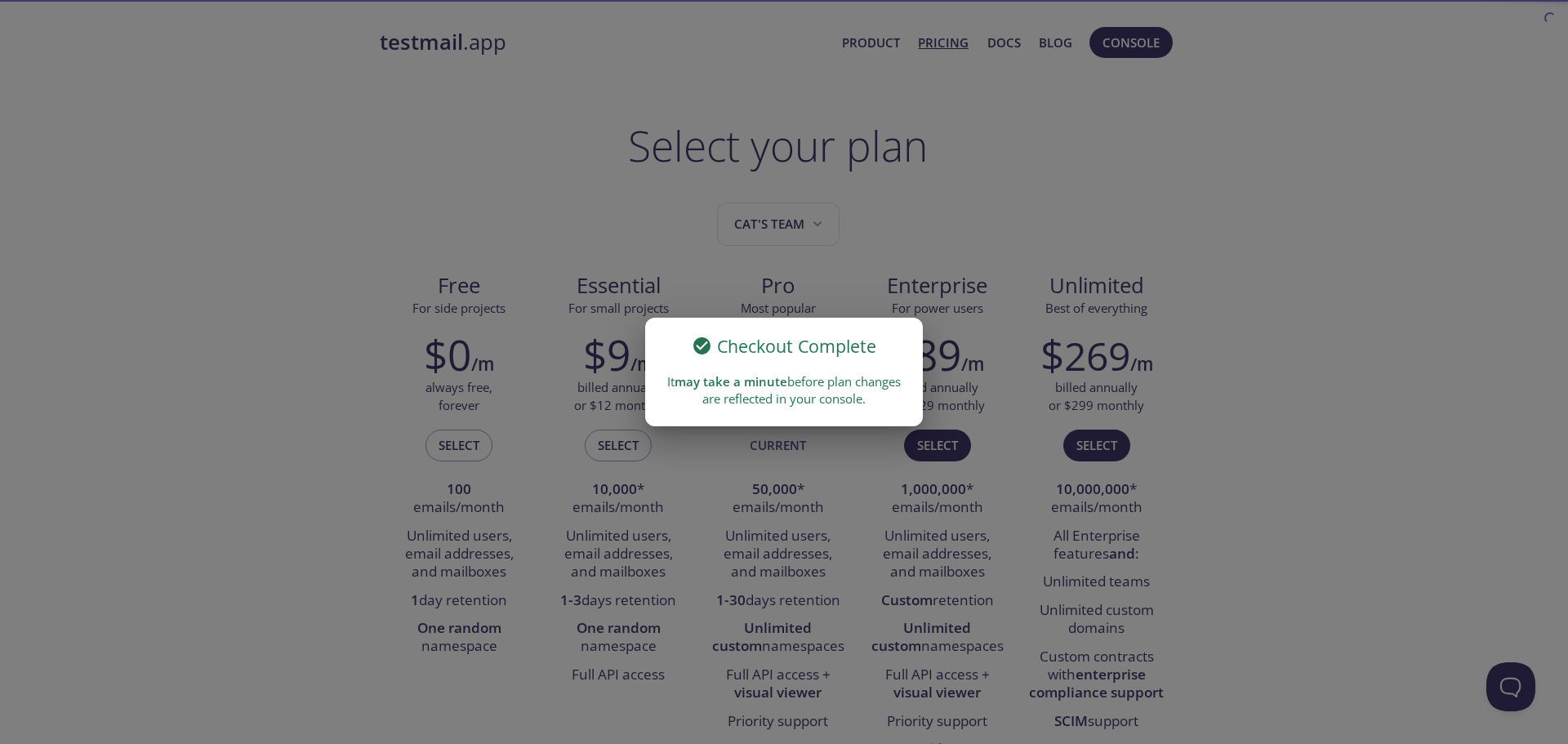 click on "Checkout Complete It  may take a minute  before plan changes are reflected in your console." at bounding box center (784, 372) 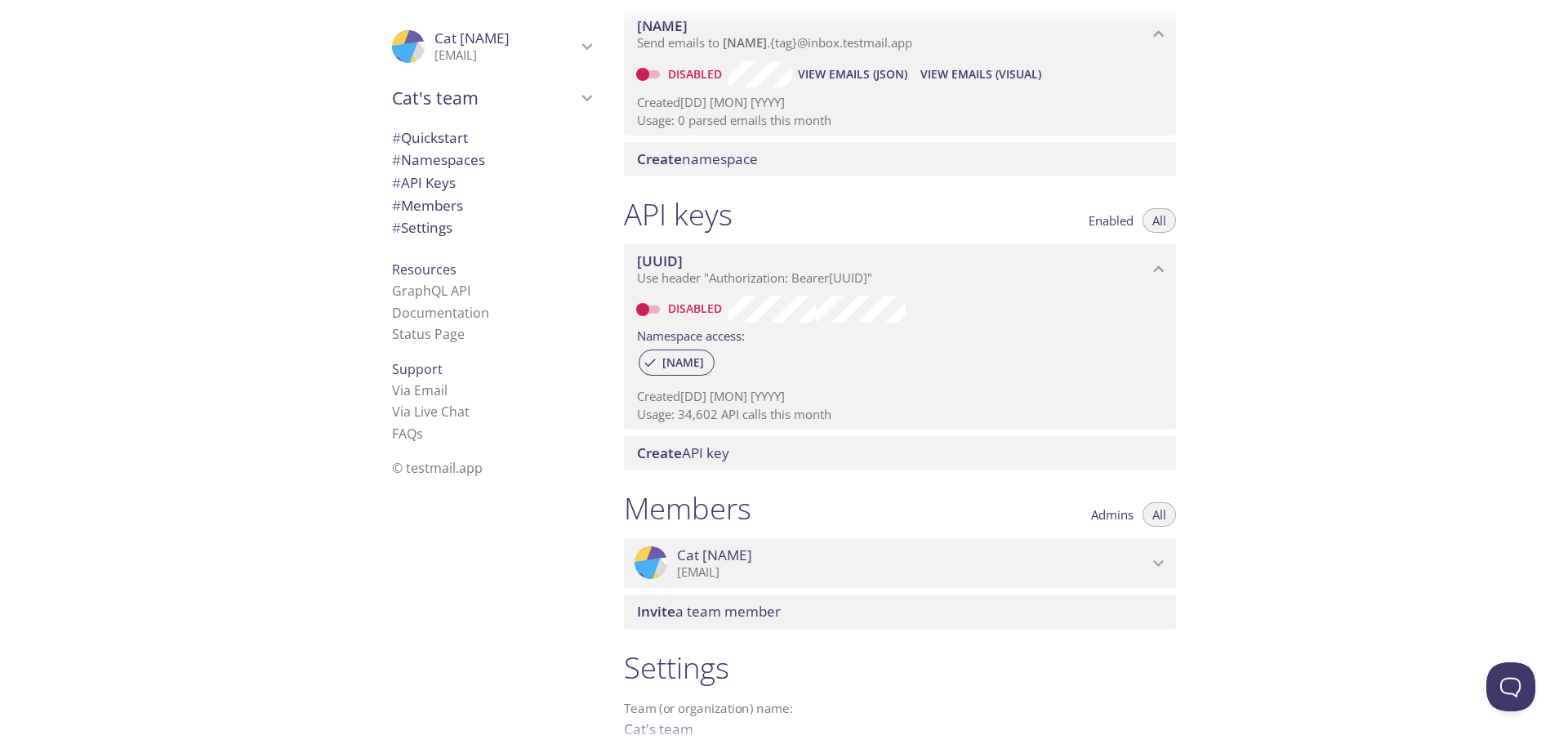 scroll, scrollTop: 163, scrollLeft: 0, axis: vertical 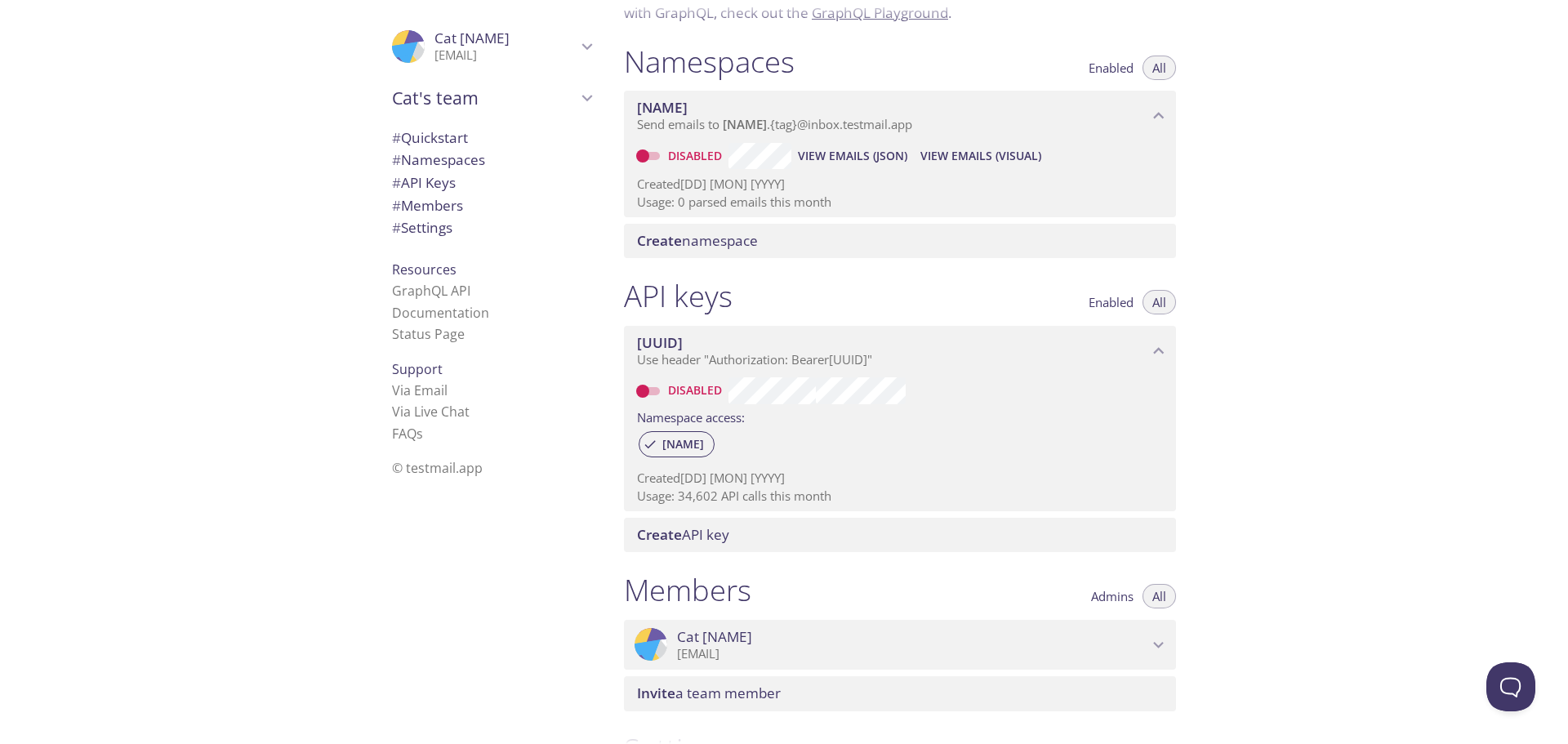 click on "Disabled" at bounding box center [643, 391] 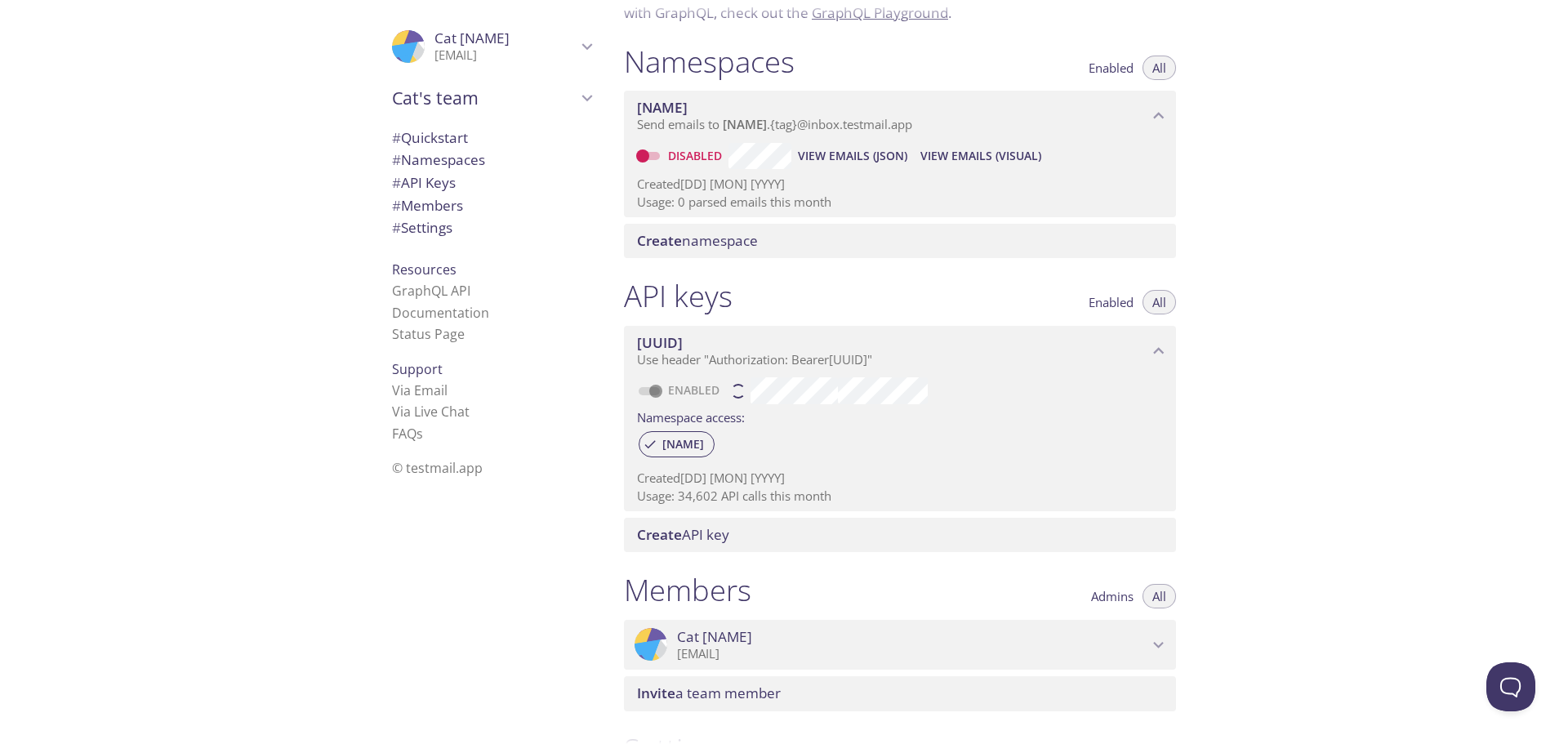 click on "Disabled" at bounding box center [643, 156] 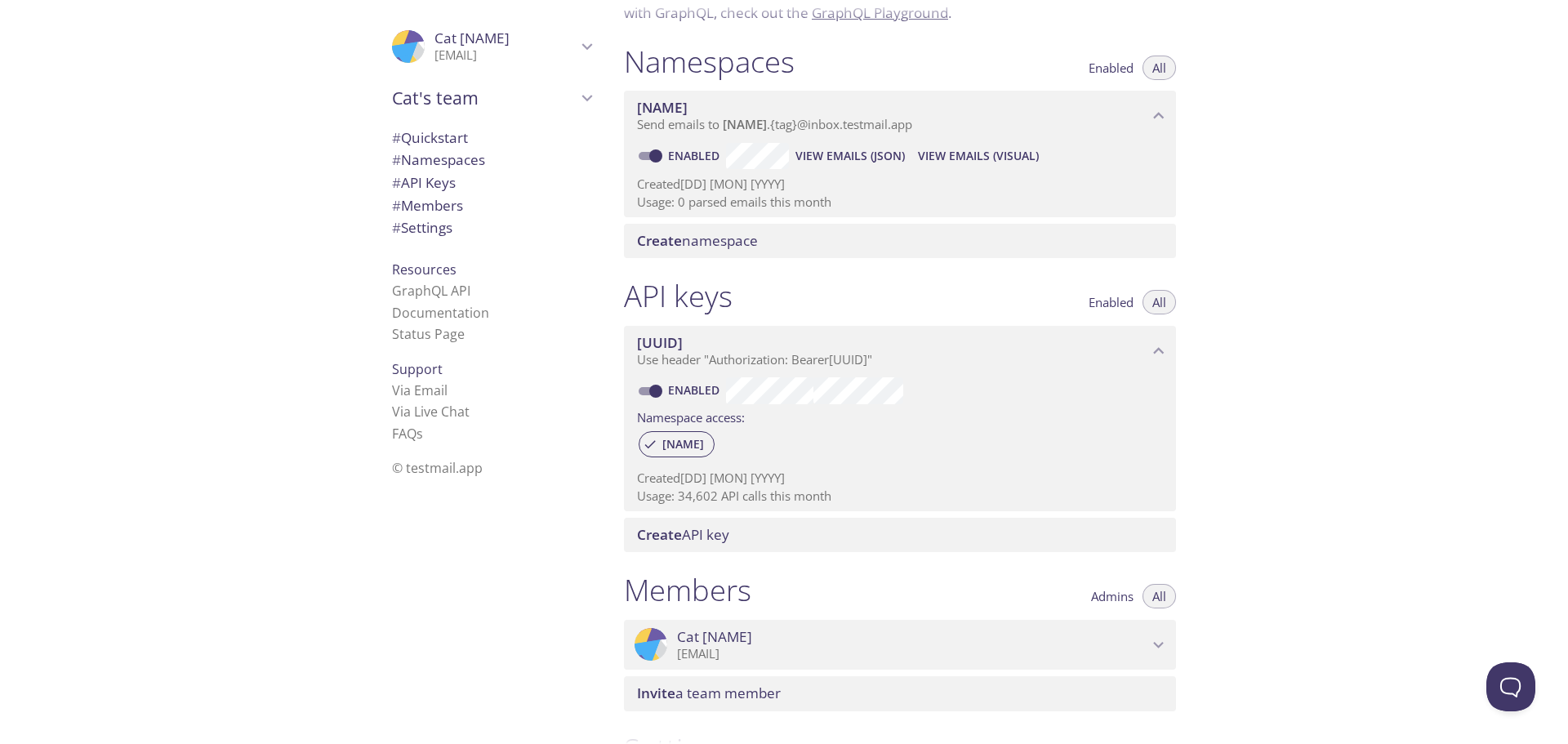 click on "Quickstart Send a test email to   juli.test@inbox.testmail.app   and then  click here  to retrieve the email via our simple JSON API. If you don't see it immediately, hit refresh. Next: explore the   documentation   to learn about querying spam reports, filtering emails by tag, and more. If you want the most feature-rich API and you're familiar with GraphQL, check out the   GraphQL Playground . Namespaces Enabled All juli Send emails to   juli . {tag} @inbox.testmail.app Enabled View Emails (JSON) View Emails (Visual) Created  14 Apr 2025 Usage: 0 parsed emails this month Create  namespace API keys Enabled All 89655***-****-****-****-*******7efc3 Use header "Authorization: Bearer  89655***-****-****-****-*******7efc3 " Enabled Namespace access: juli Created  5 Apr 2025 Usage: 34,602 API calls this month Create  API key Members Admins All   ProfilePic Cat   winsock a2153915925@gmail.com Joined  5 Apr 2025 Invite  a team member Settings Team (or organization) name: Cat's team Save Setup Billing: pro   plan." at bounding box center (1089, 372) 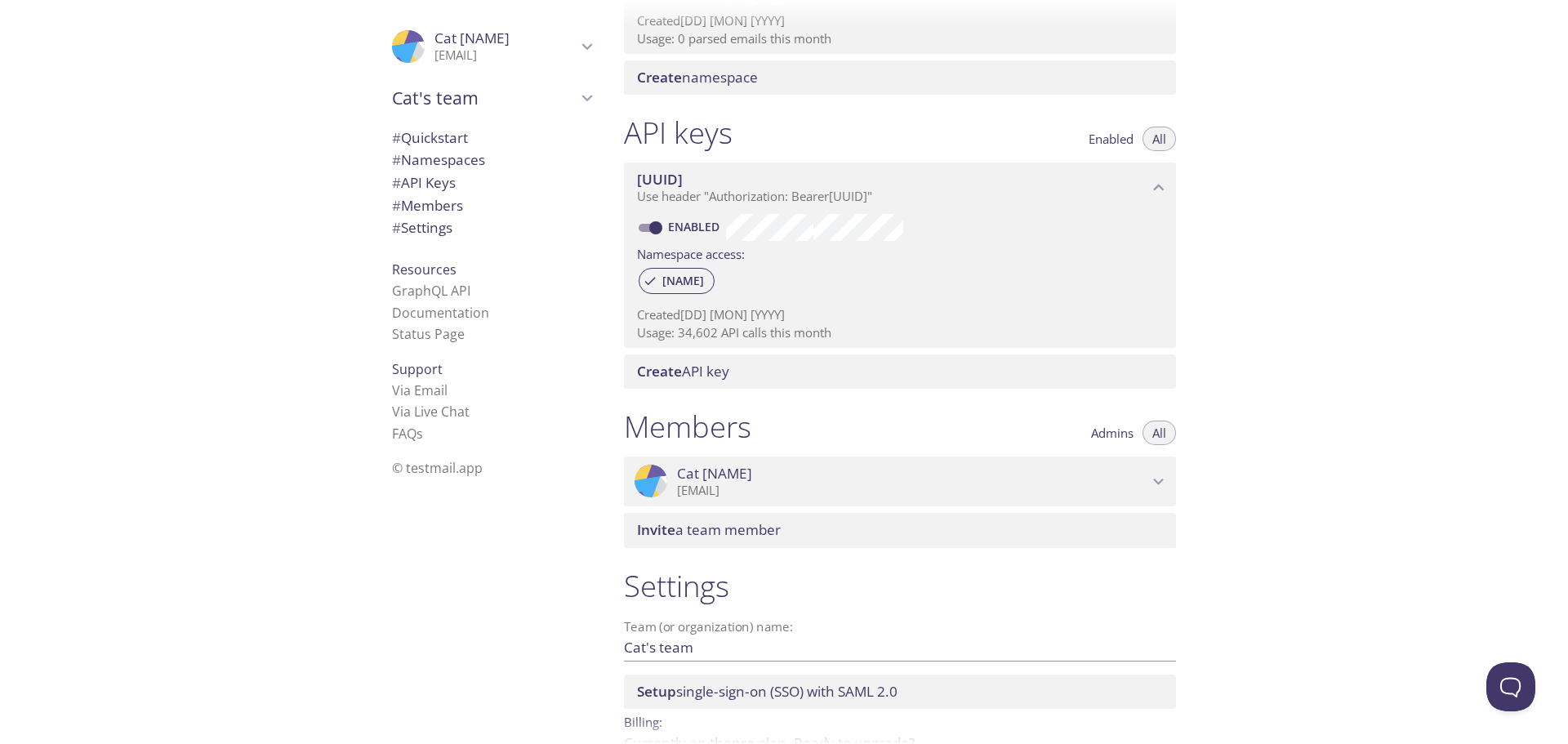 scroll, scrollTop: 163, scrollLeft: 0, axis: vertical 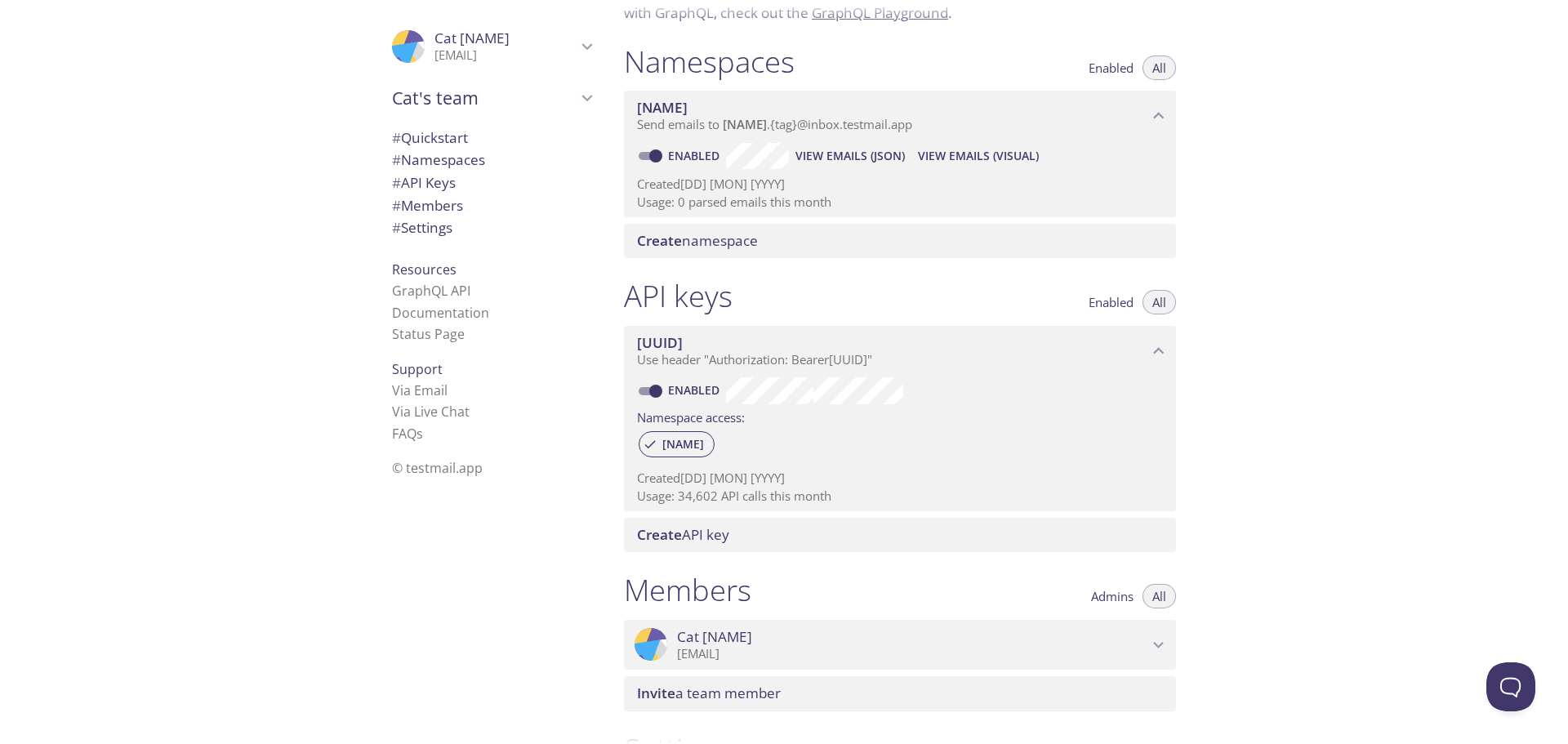 click on "All" at bounding box center [1159, 302] 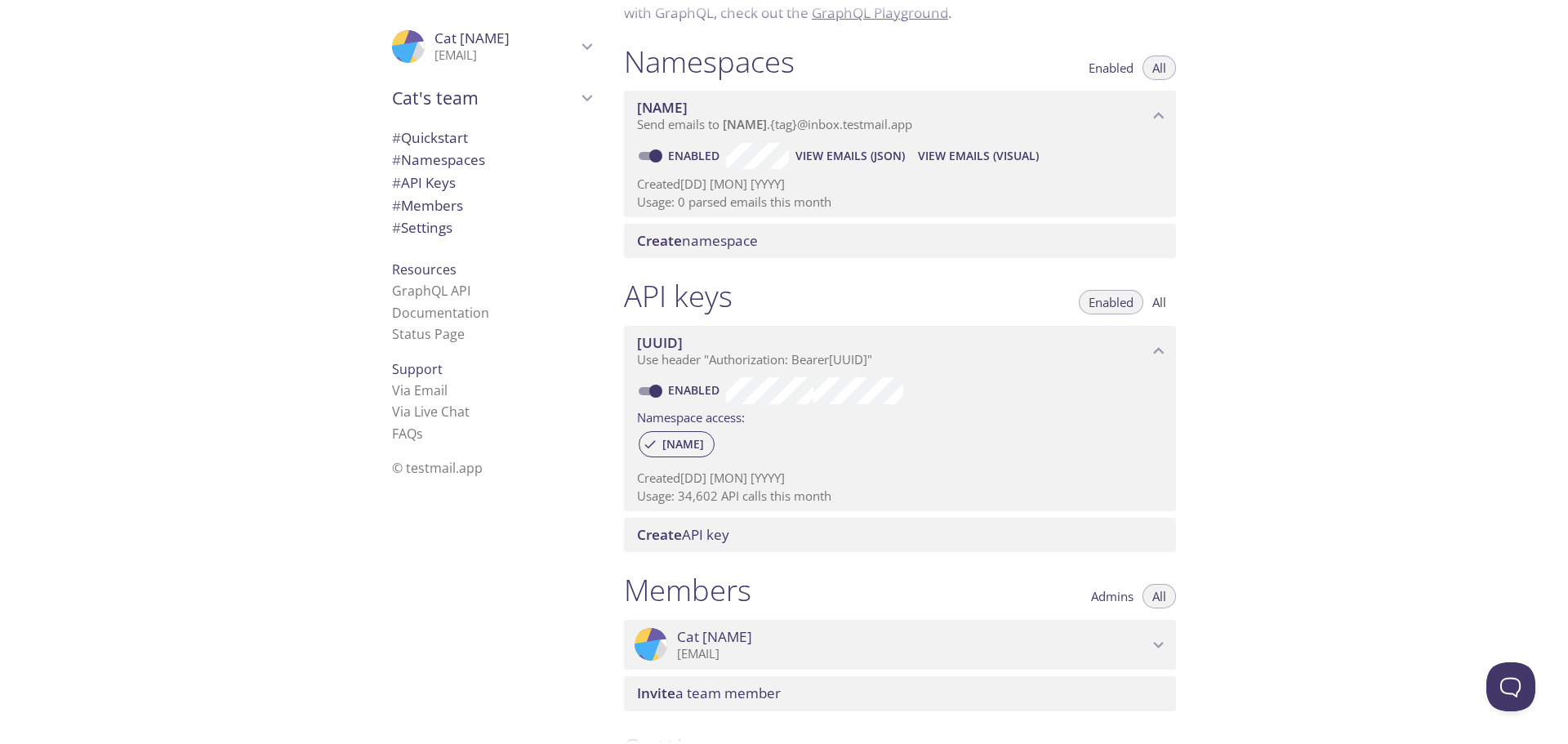 click on "Create  namespace" at bounding box center [697, 240] 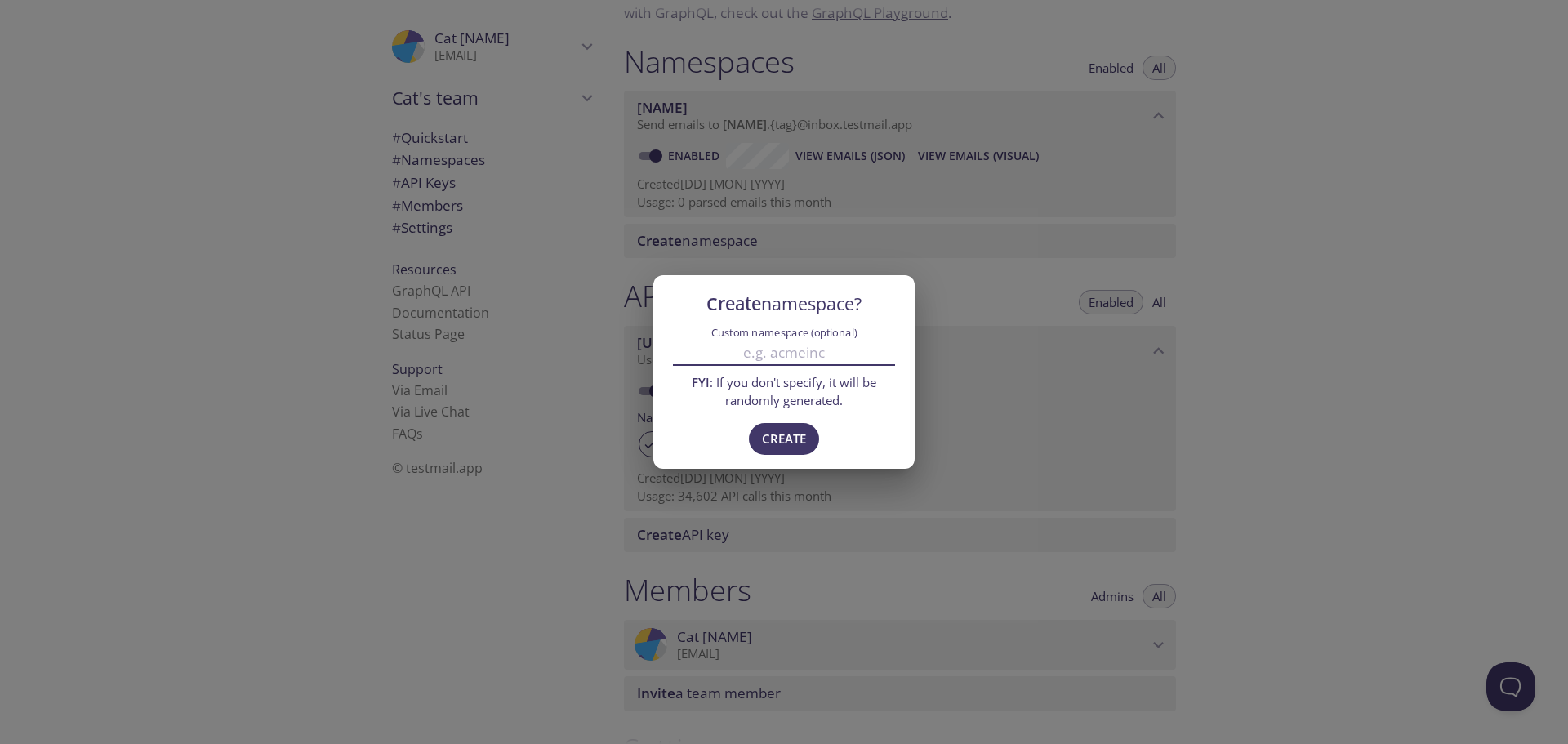 click on "Custom namespace (optional)" at bounding box center [784, 352] 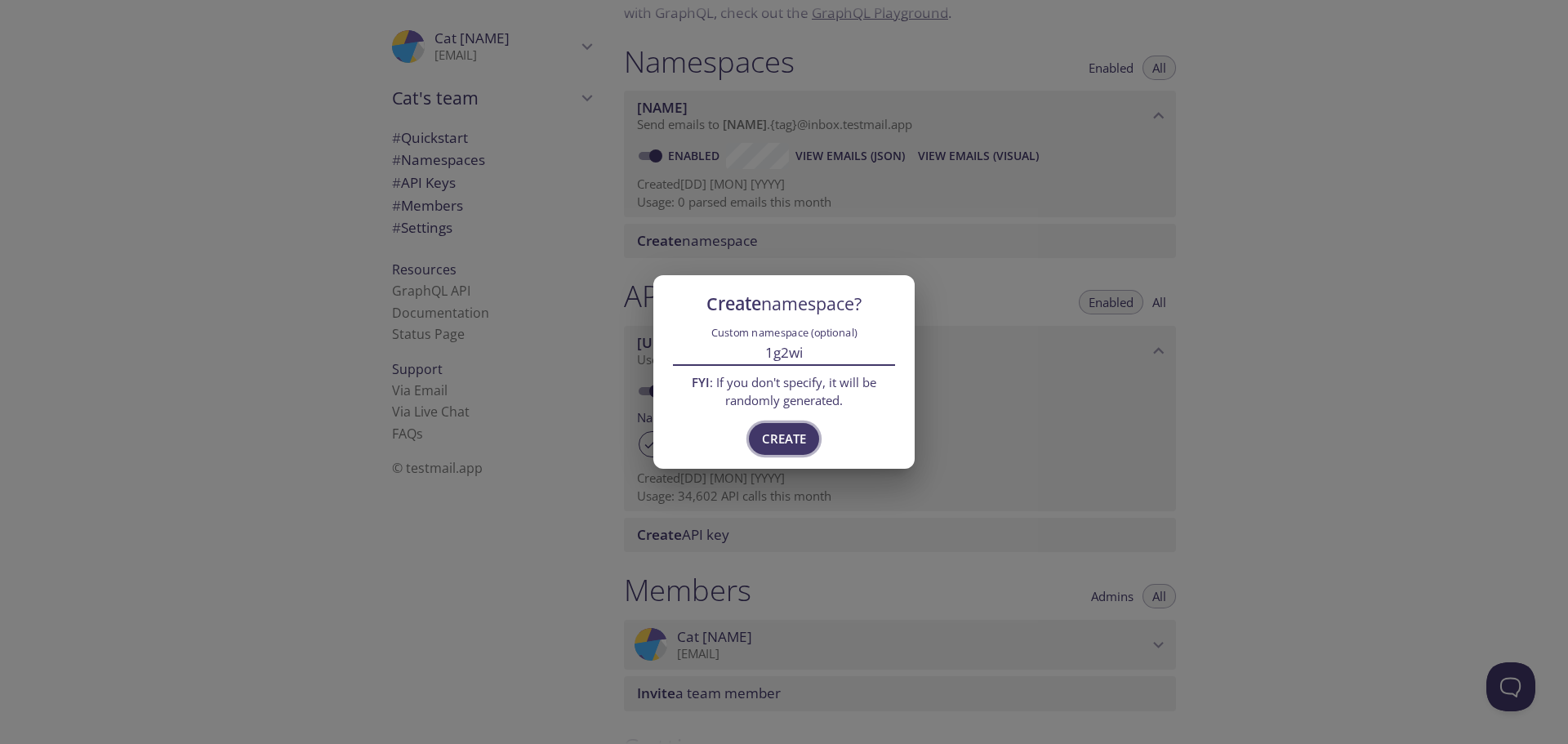 type on "1g2wi" 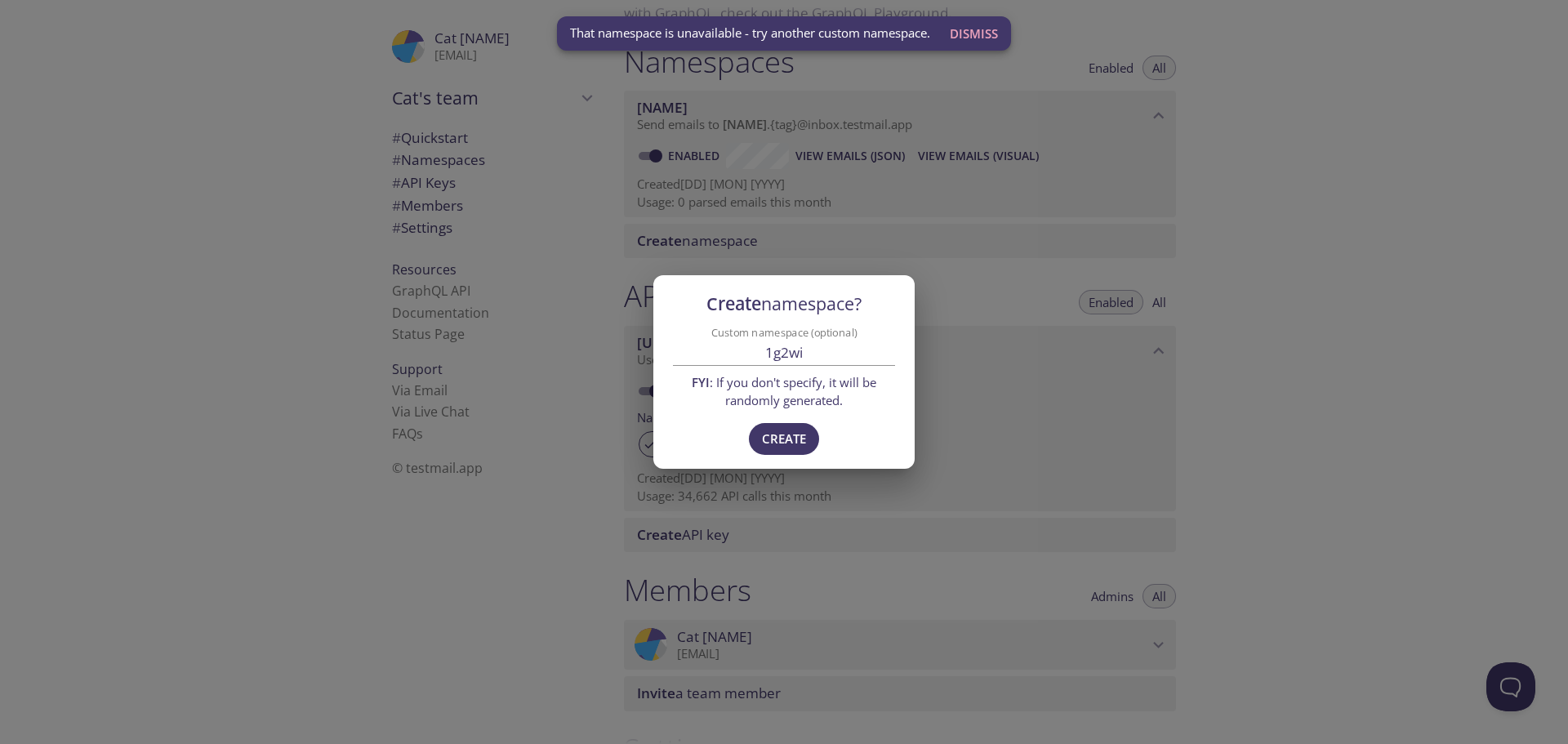 click on "Create  namespace? Custom namespace (optional) 1g2wi FYI : If you don't specify, it will be randomly generated. Create" at bounding box center [784, 372] 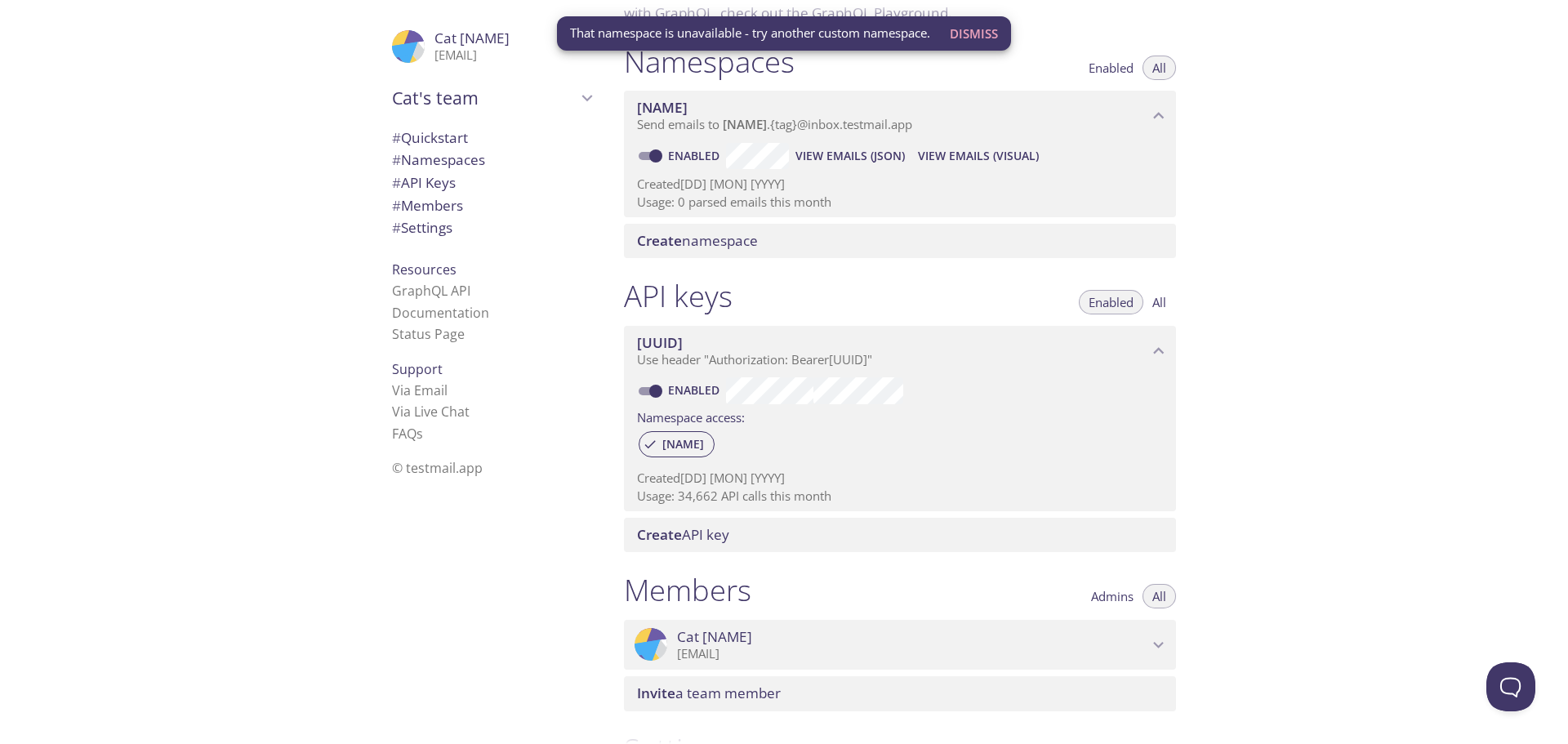 click on "Dismiss" at bounding box center [973, 33] 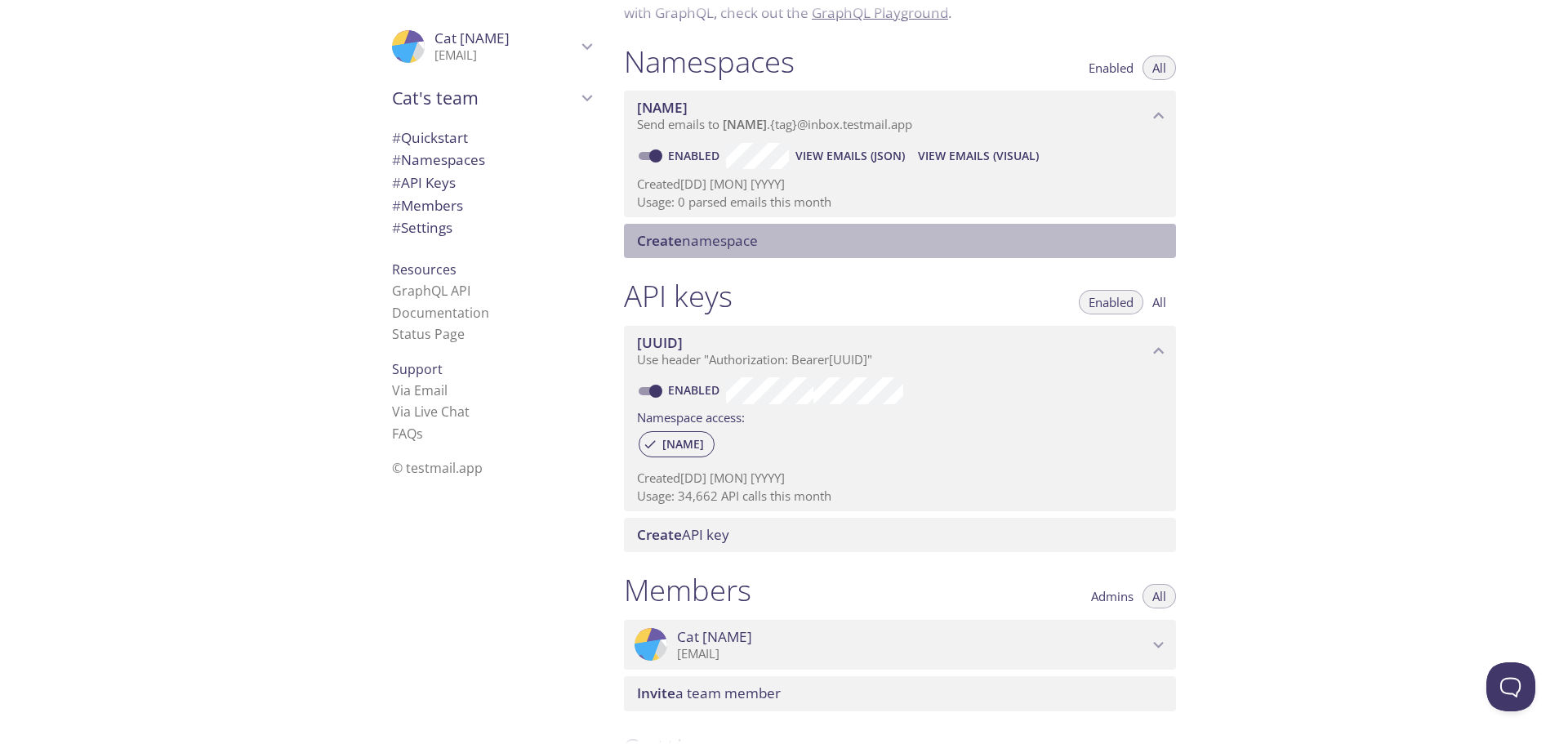 click on "Create  namespace" at bounding box center (903, 241) 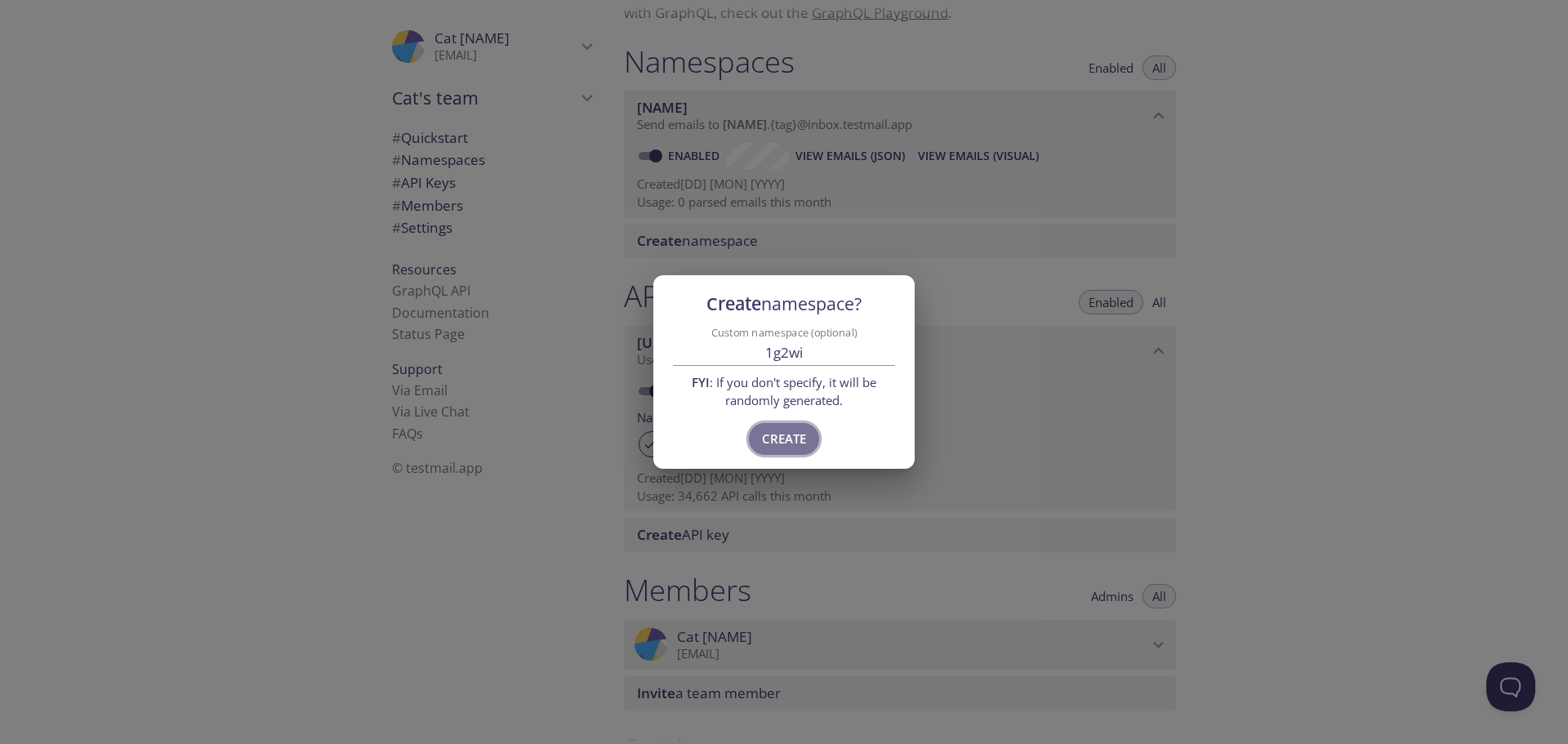 click on "Create" at bounding box center (784, 439) 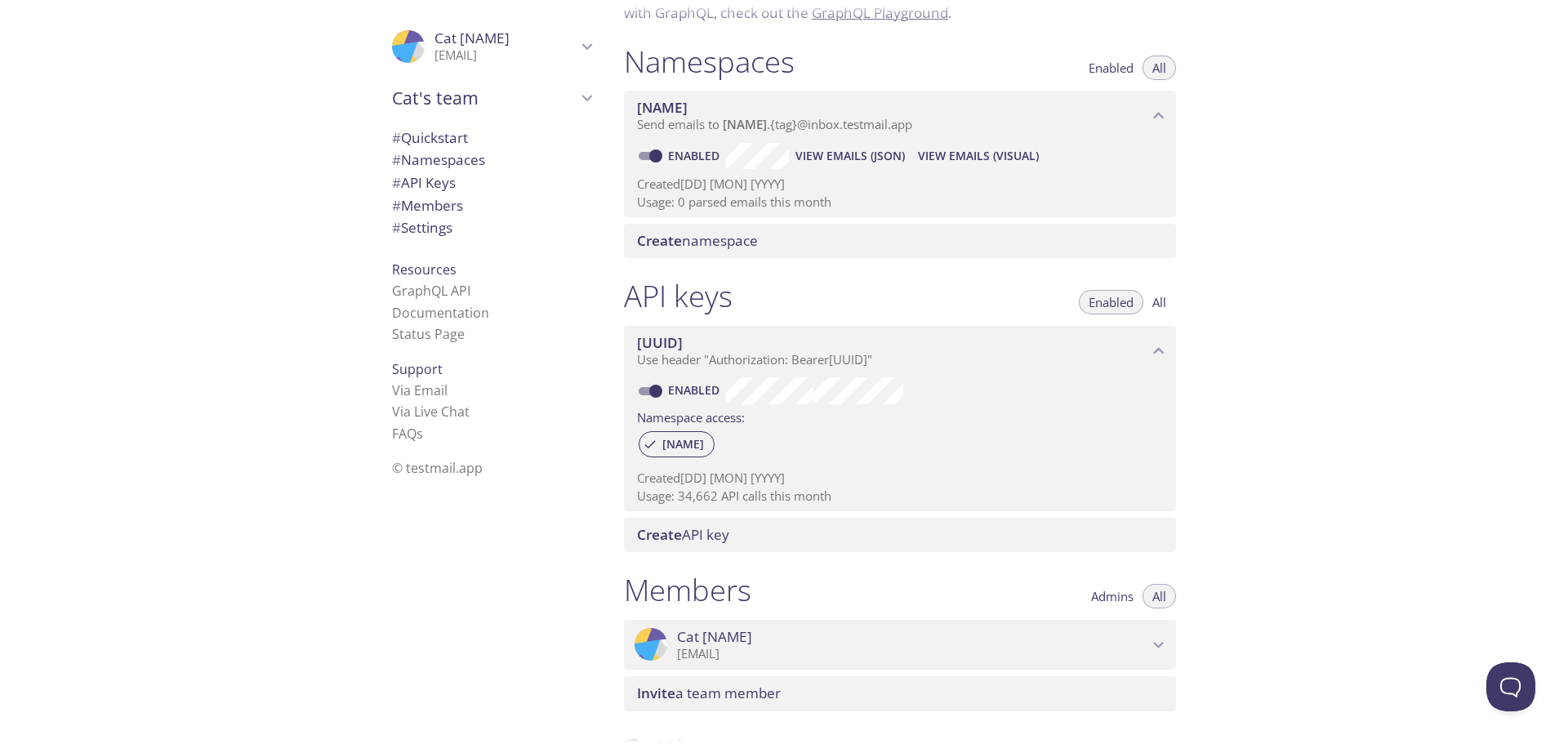 click on "API keys Enabled All" at bounding box center [900, 298] 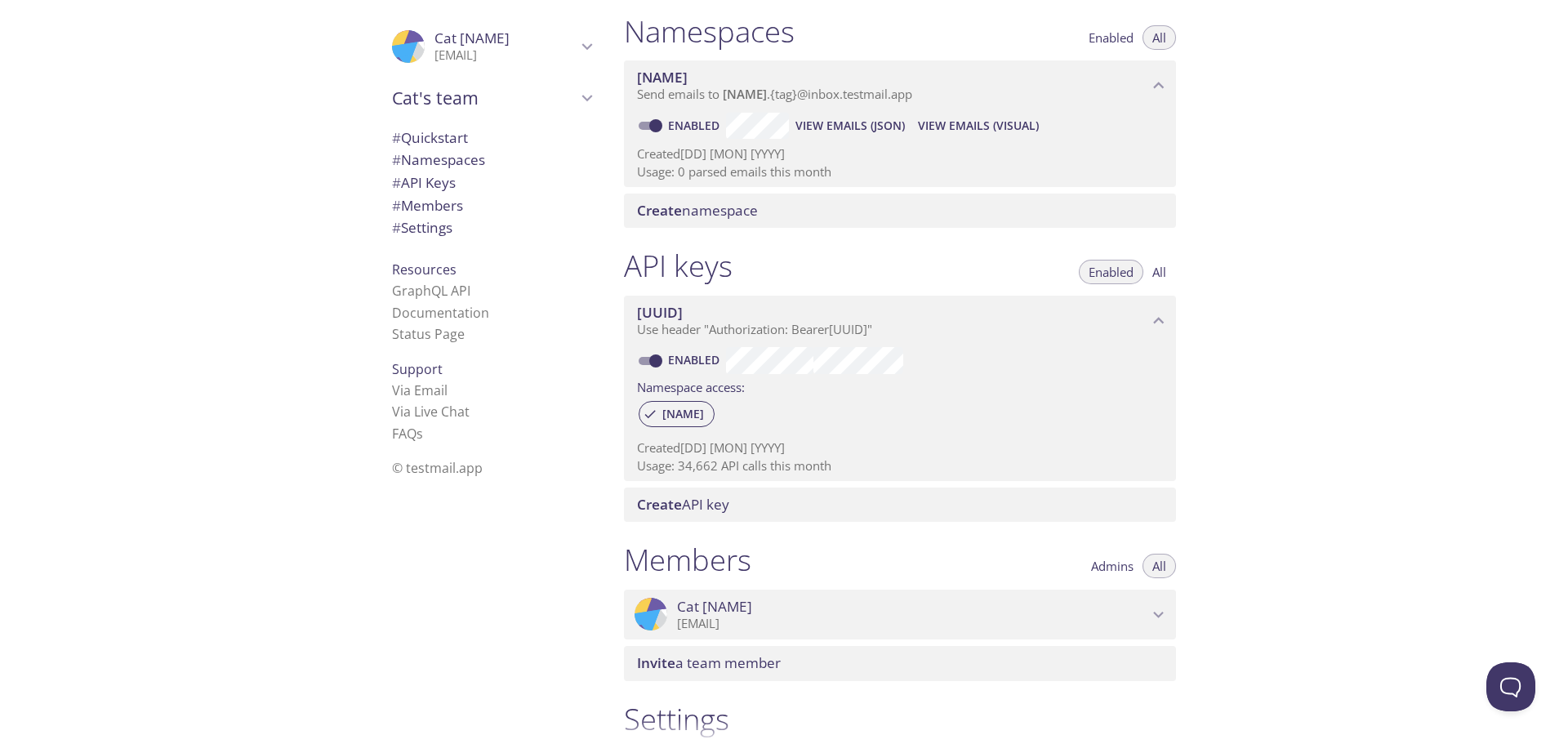 scroll, scrollTop: 112, scrollLeft: 0, axis: vertical 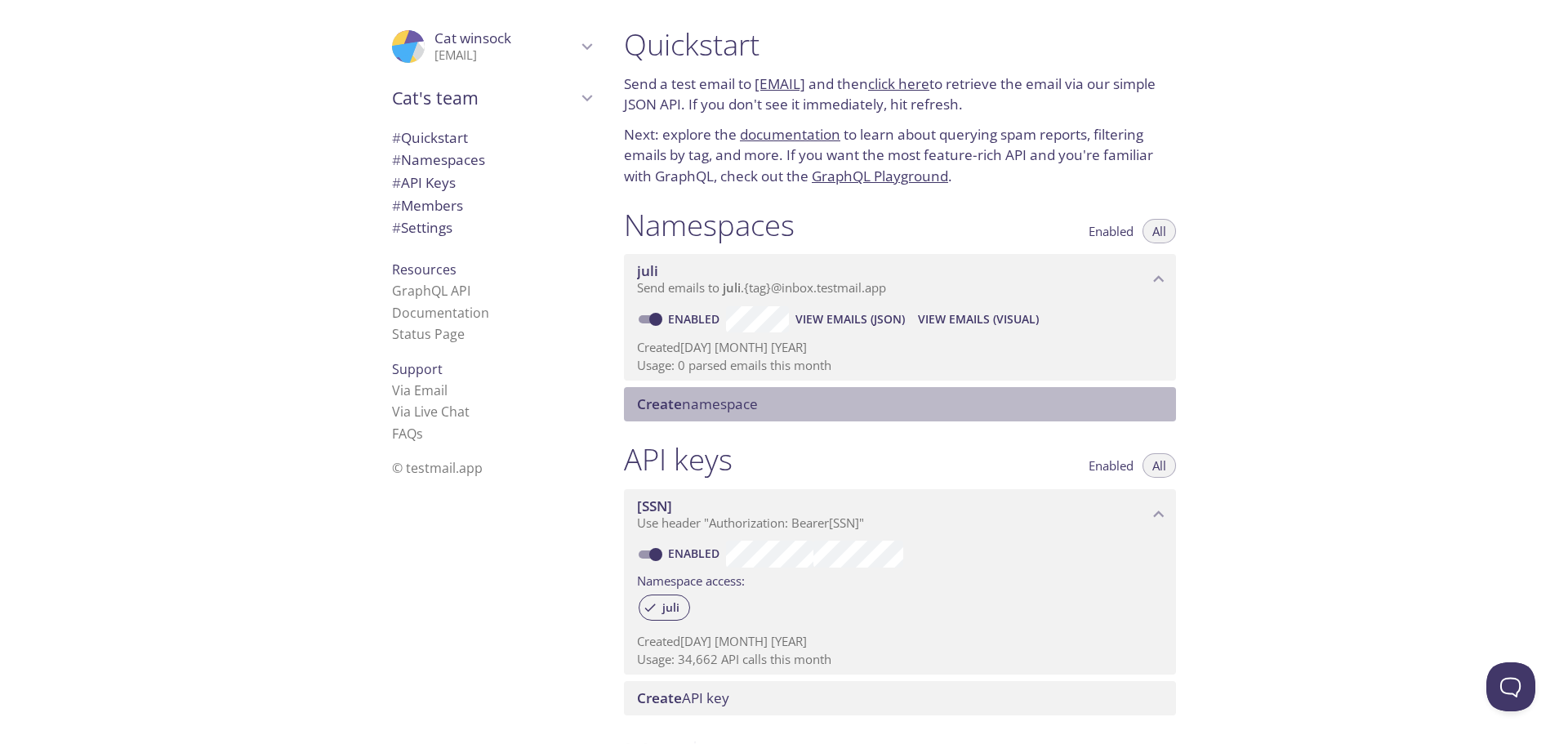 click on "Create  namespace" at bounding box center (697, 403) 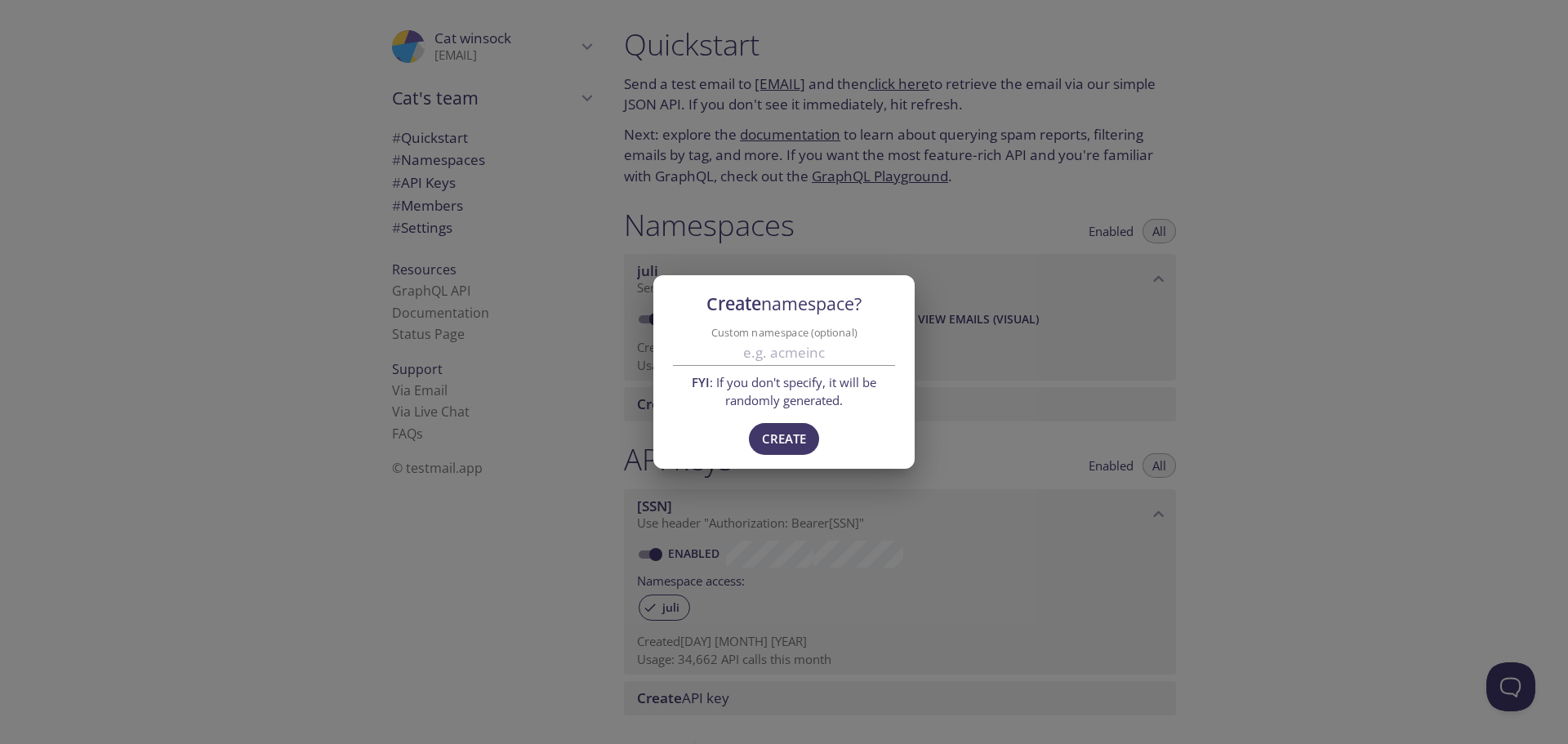type 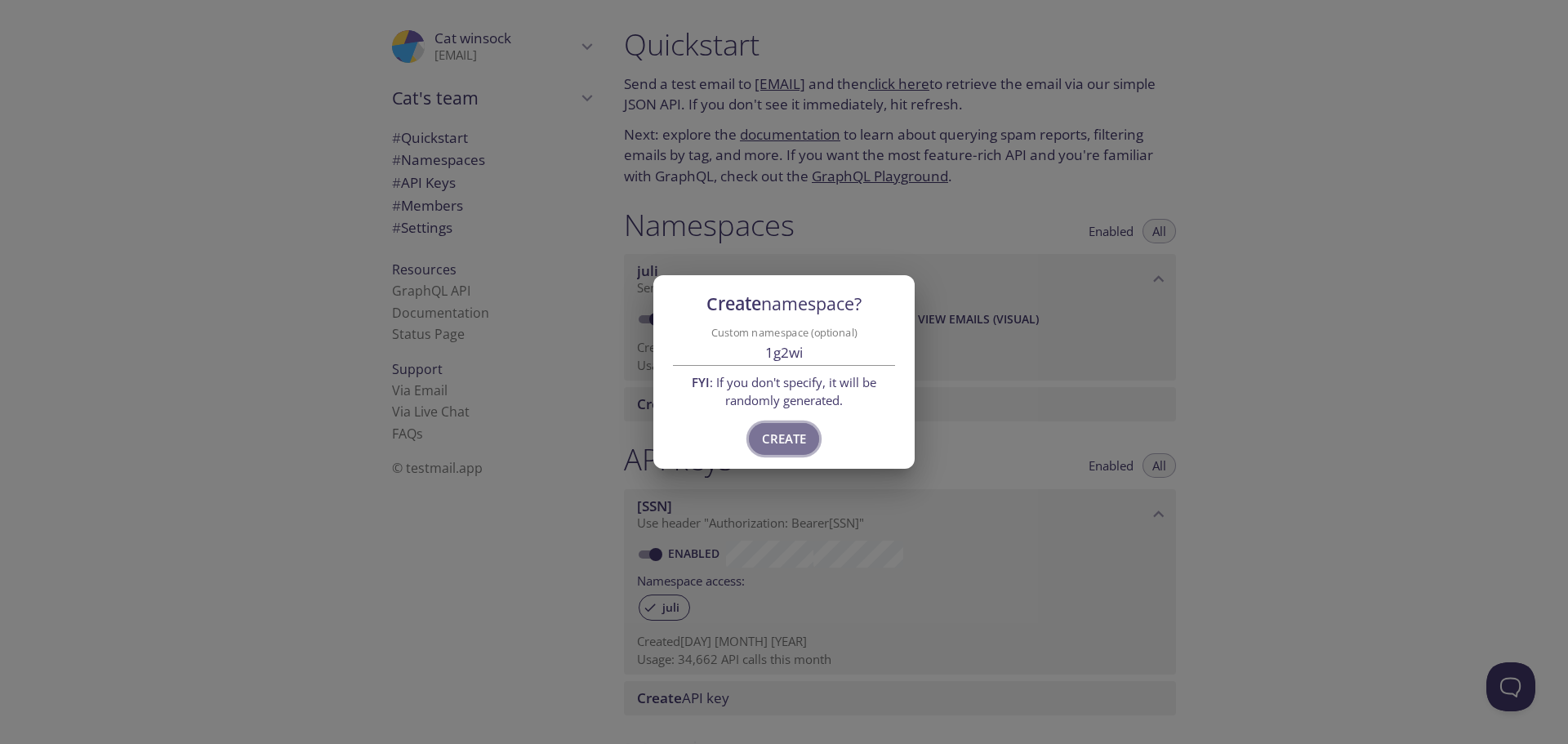 click on "Create" at bounding box center [784, 439] 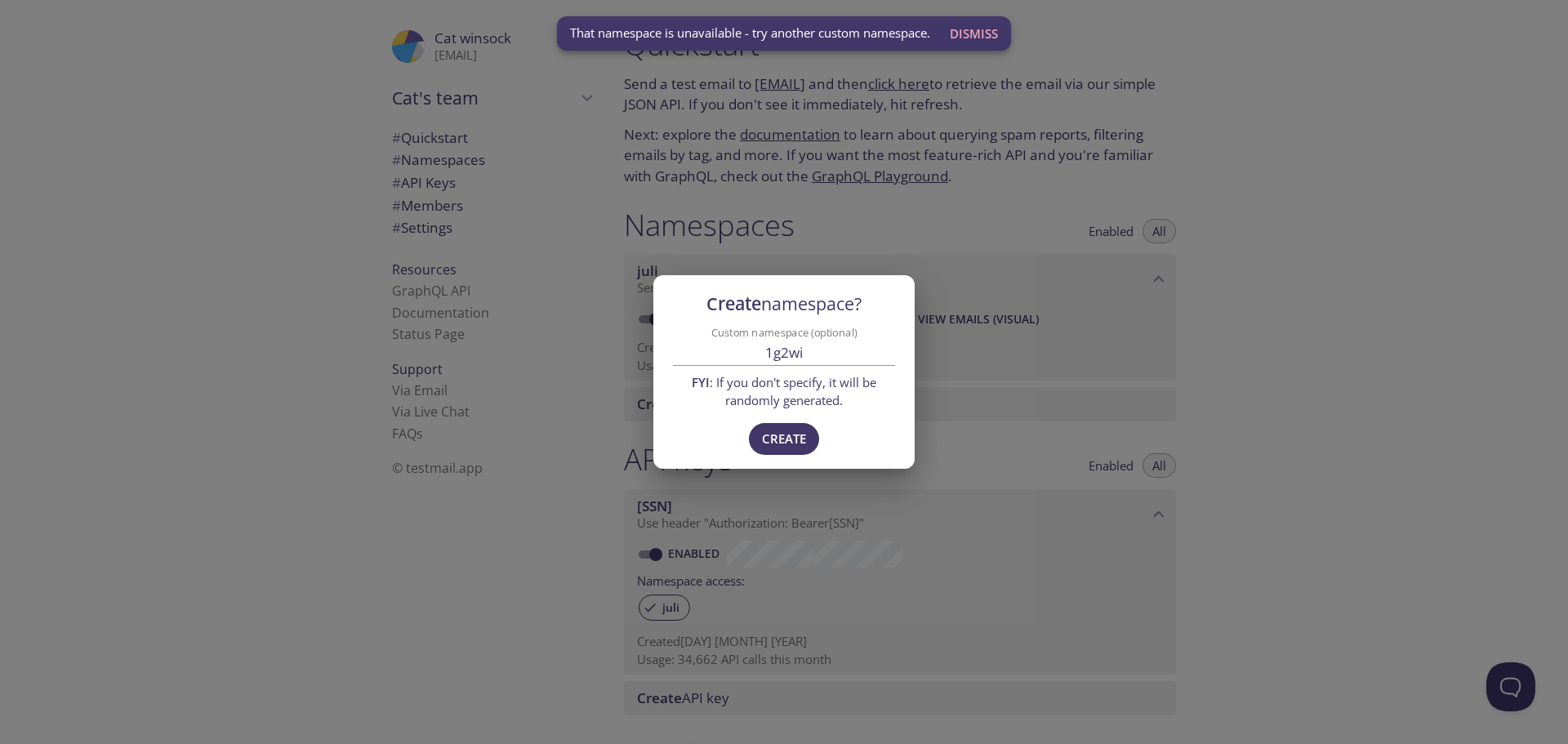 click on "Create  namespace? Custom namespace (optional) 1g2wi FYI : If you don't specify, it will be randomly generated. Create" at bounding box center (784, 372) 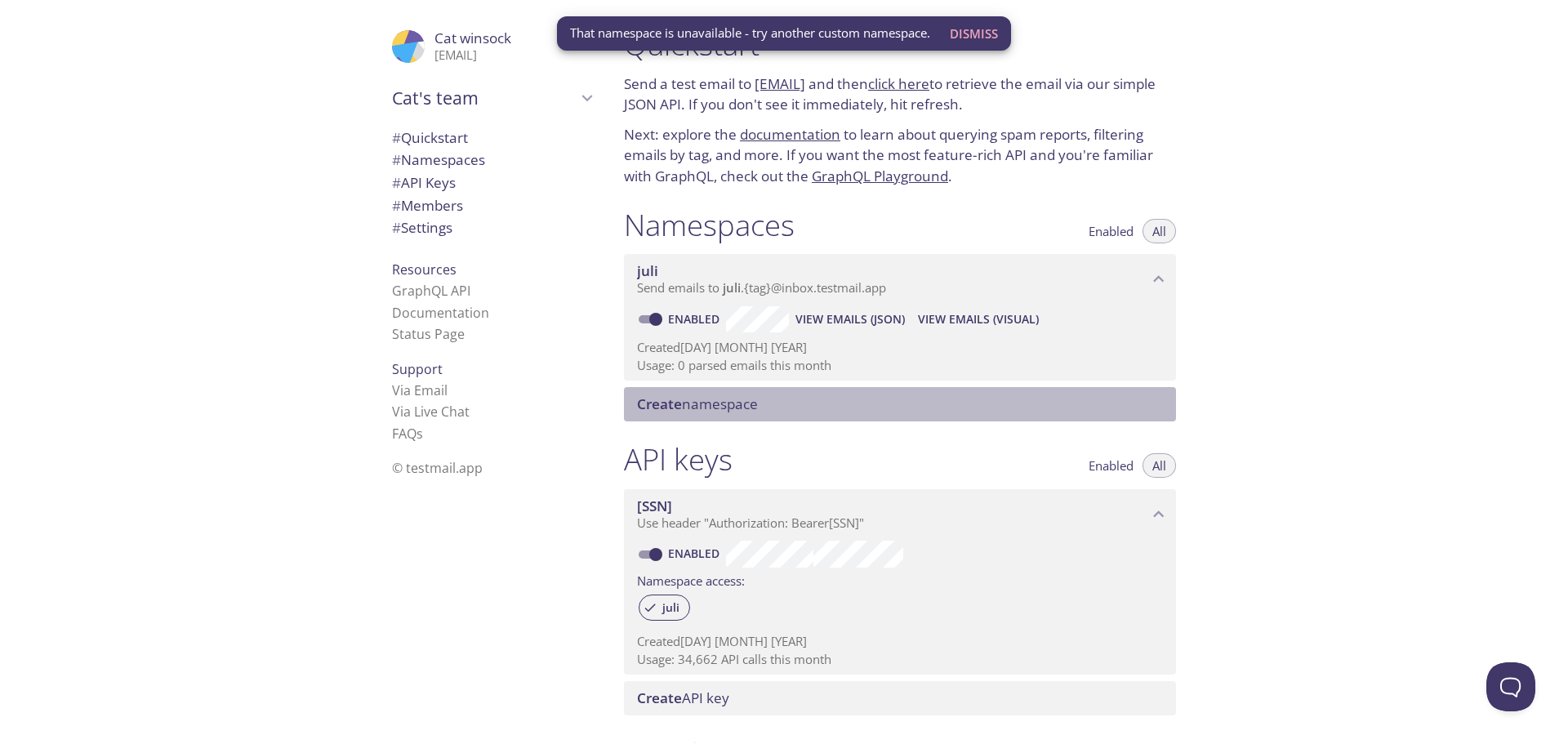 click on "Create  namespace" at bounding box center (697, 403) 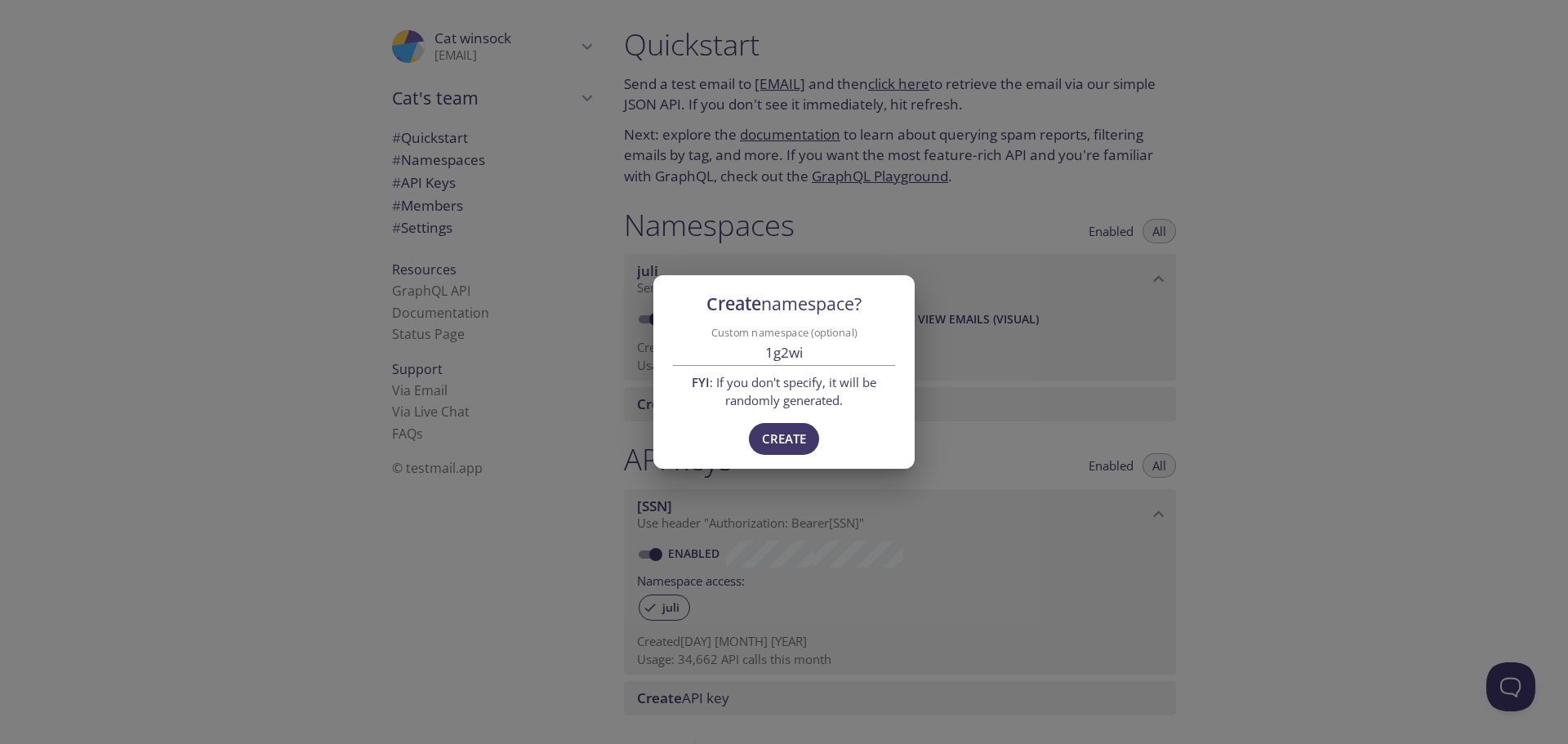 drag, startPoint x: 826, startPoint y: 355, endPoint x: 835, endPoint y: 345, distance: 13.453624 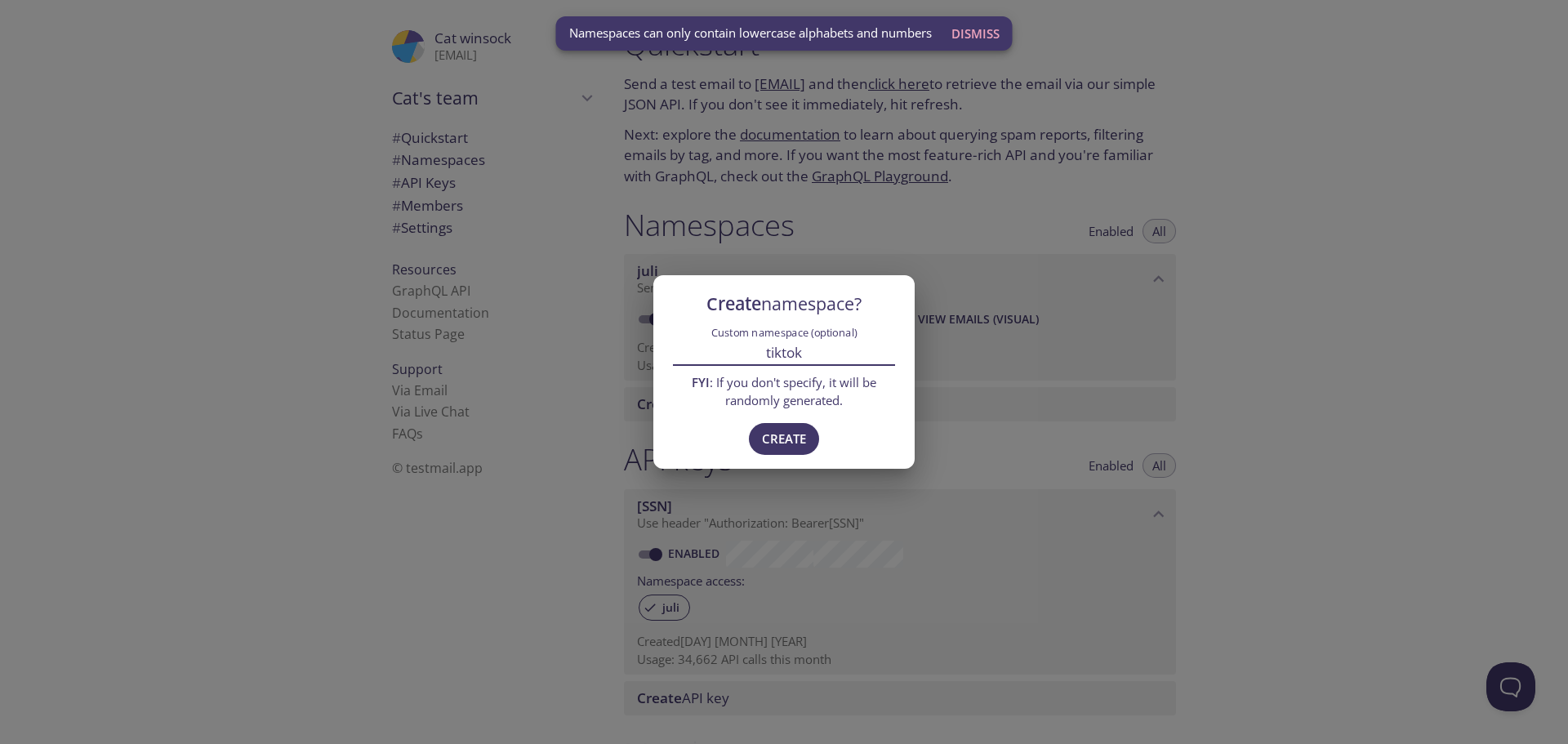 type on "tiktok" 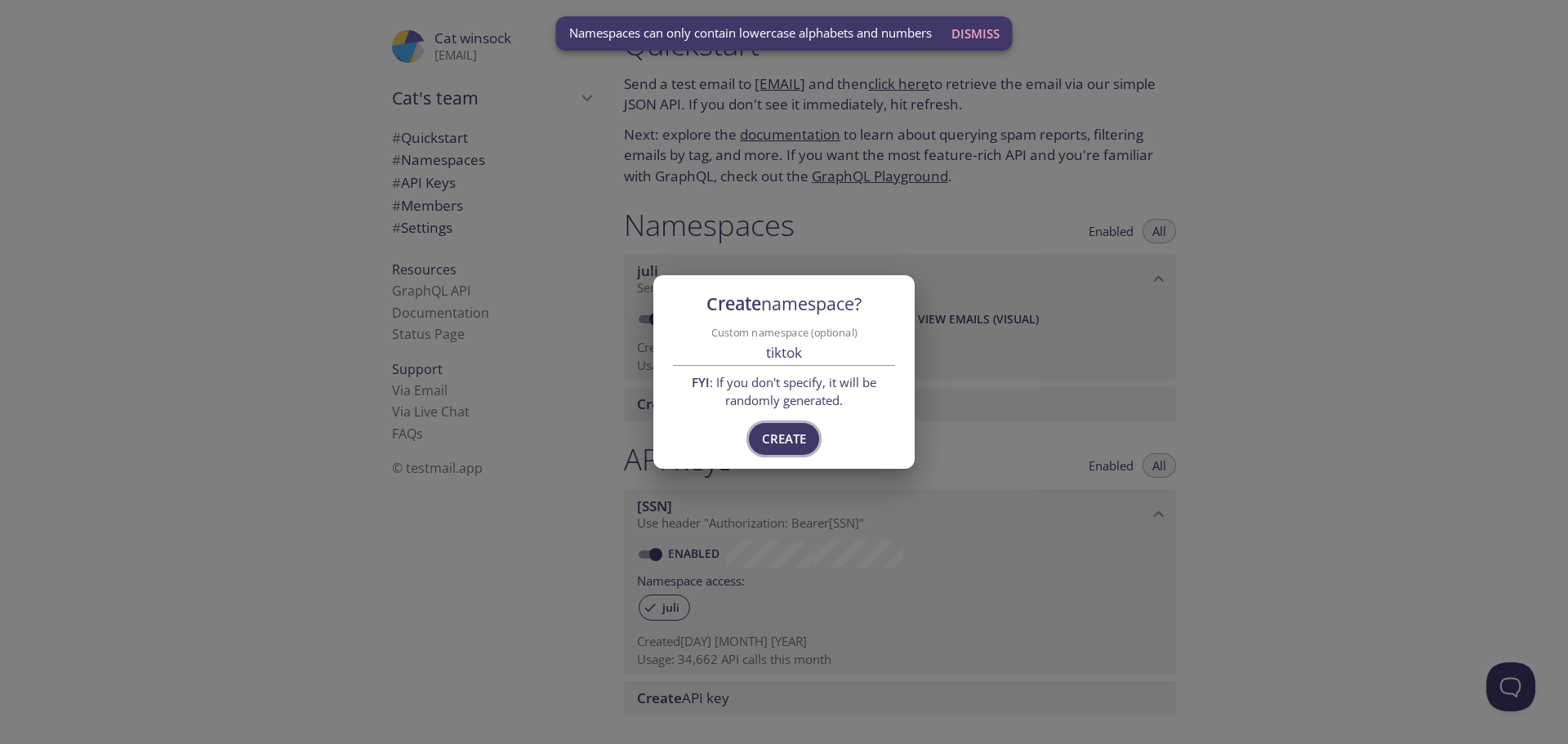 click on "Create" at bounding box center (784, 439) 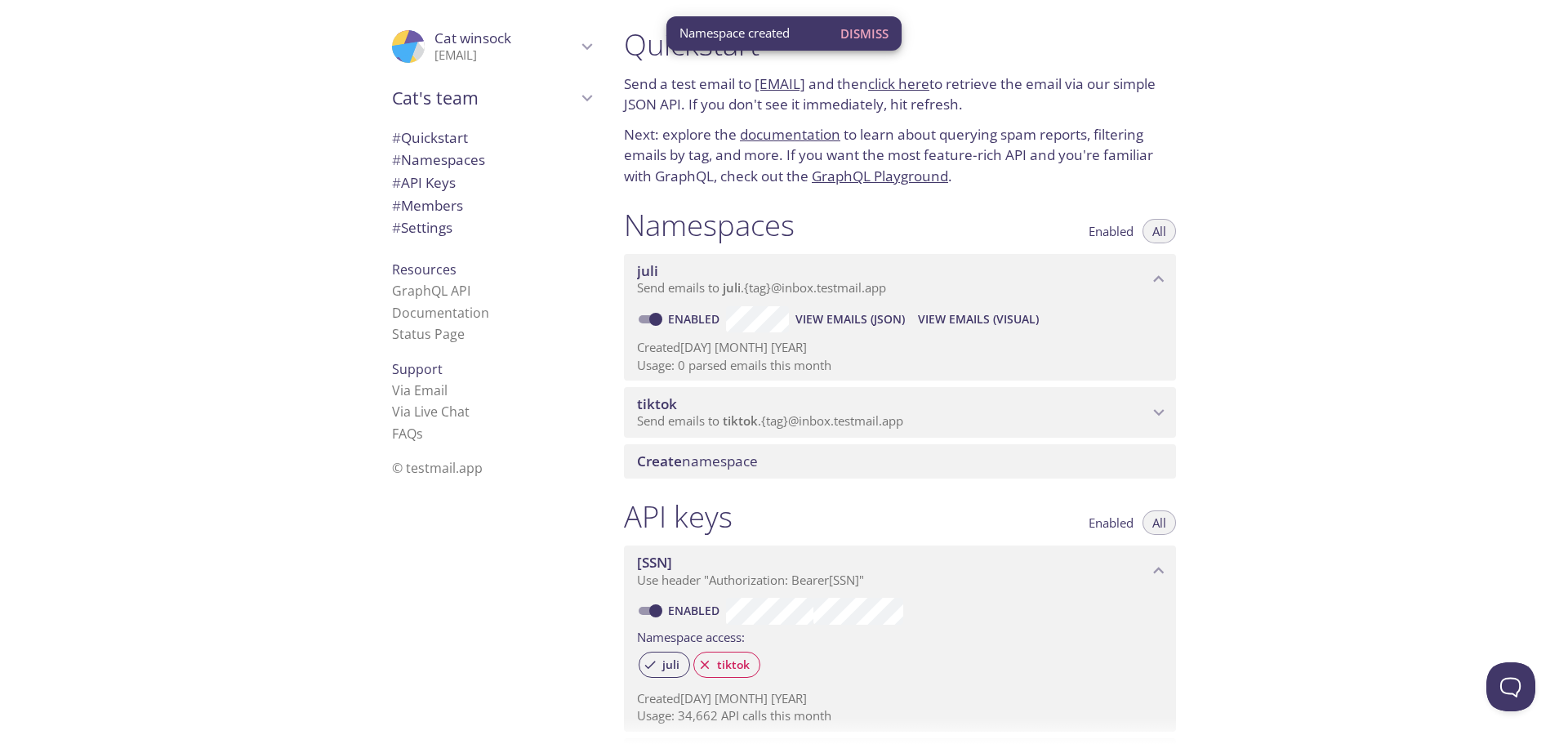 click on "Send emails to   tiktok . {tag} @inbox.testmail.app" at bounding box center (770, 421) 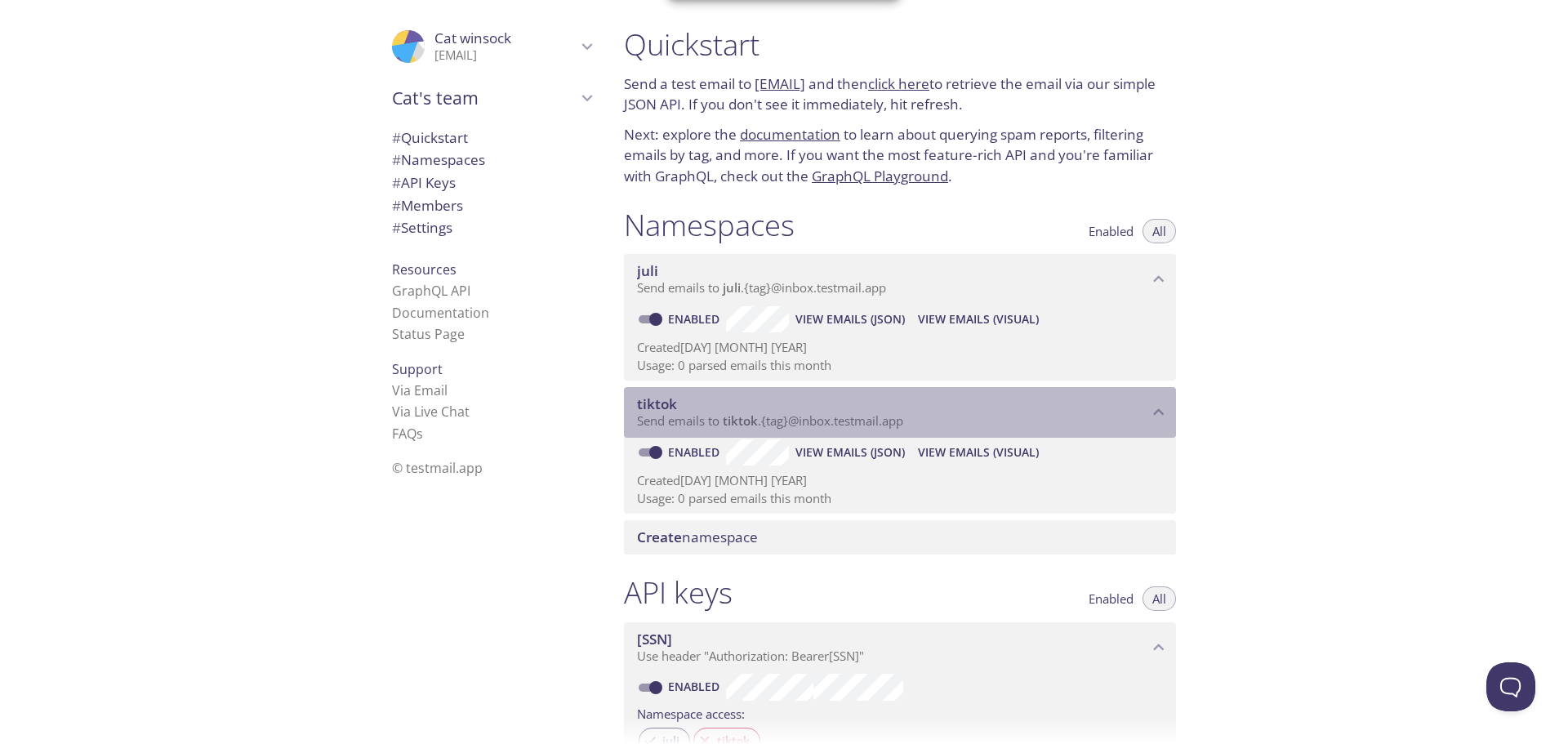 drag, startPoint x: 683, startPoint y: 406, endPoint x: 639, endPoint y: 405, distance: 44.011362 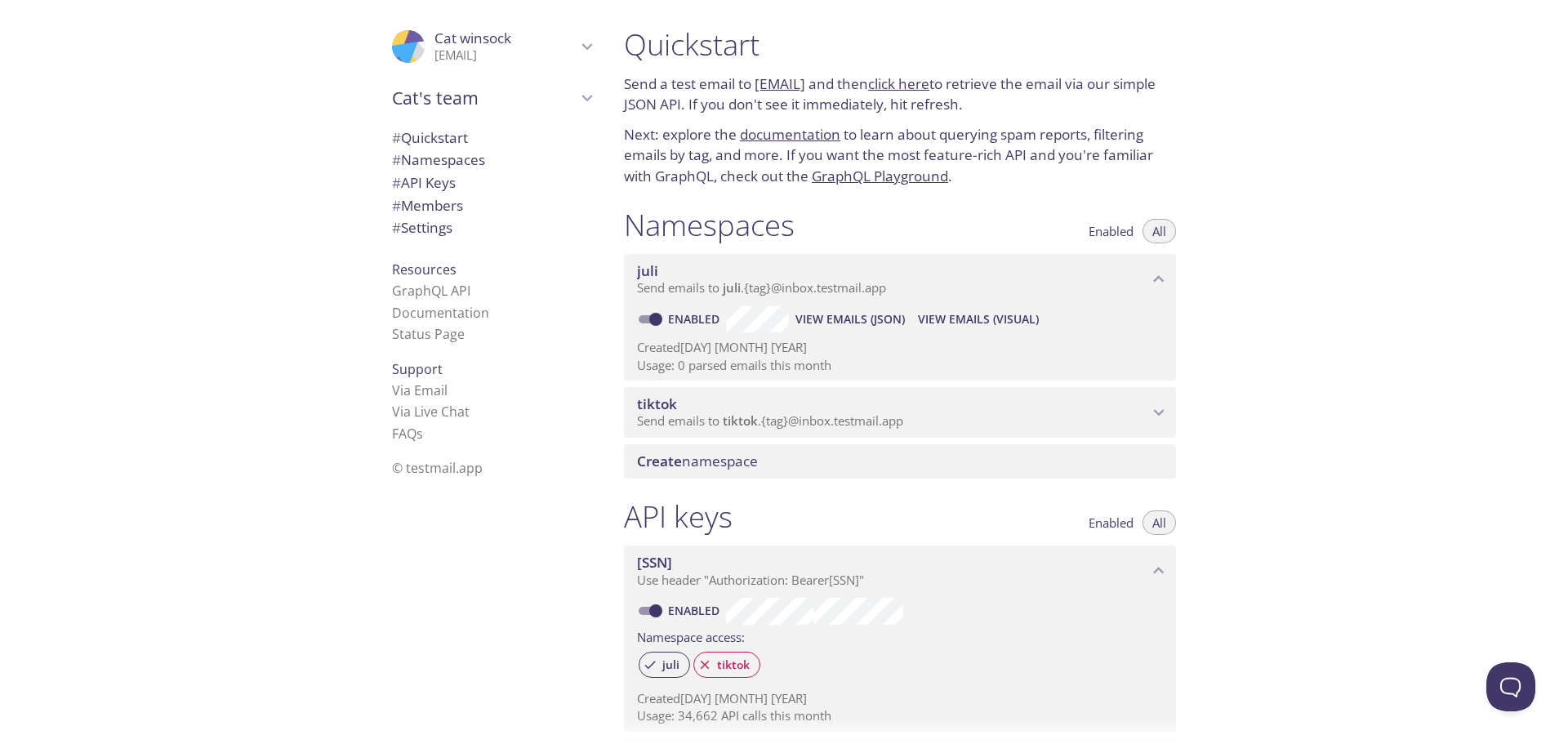 click on "tiktok" at bounding box center (893, 404) 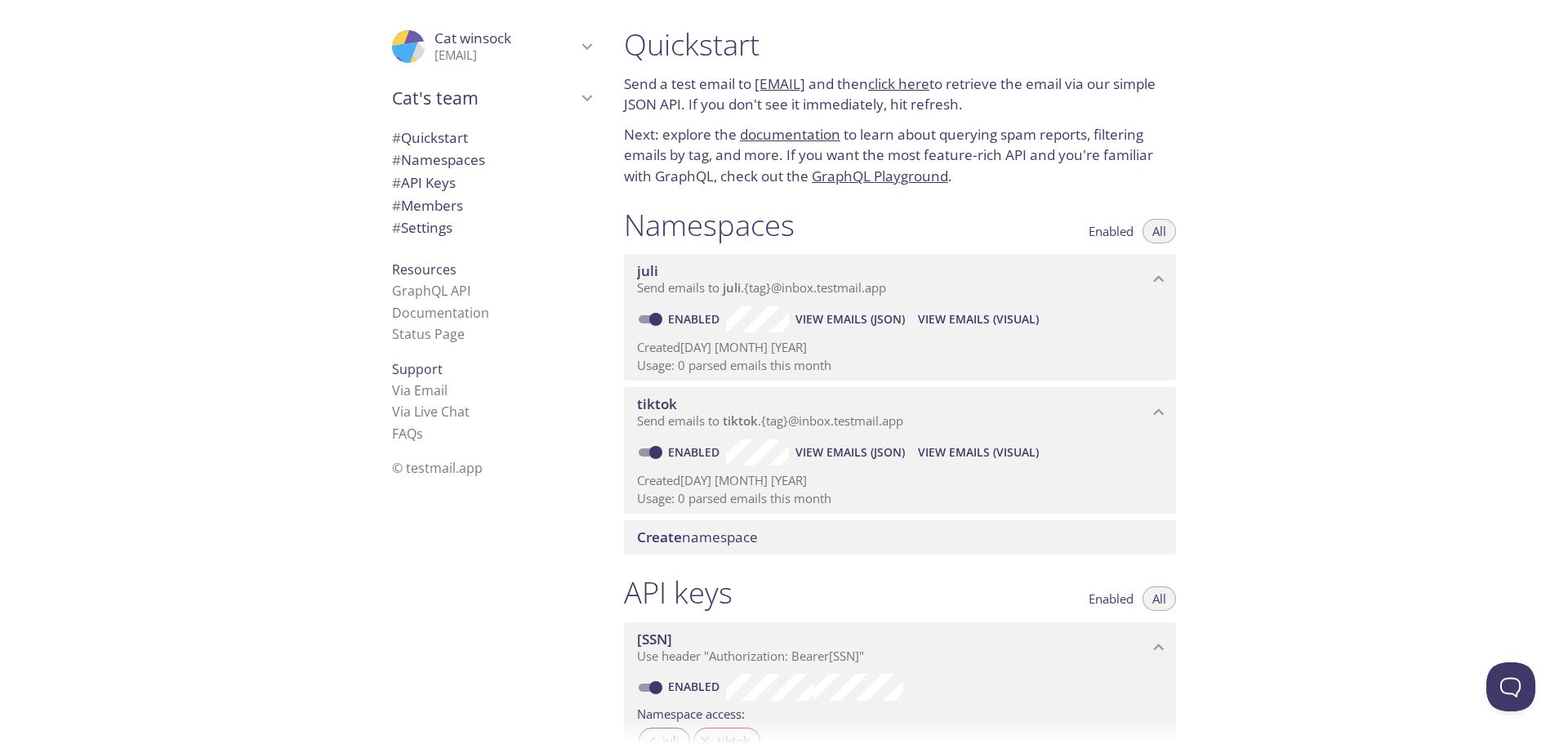 click on "Quickstart Send a test email to   juli.test@inbox.testmail.app   and then  click here  to retrieve the email via our simple JSON API. If you don't see it immediately, hit refresh. Next: explore the   documentation   to learn about querying spam reports, filtering emails by tag, and more. If you want the most feature-rich API and you're familiar with GraphQL, check out the   GraphQL Playground . Namespaces Enabled All juli Send emails to   juli . {tag} @inbox.testmail.app Enabled View Emails (JSON) View Emails (Visual) Created  14 Apr 2025 Usage: 0 parsed emails this month tiktok Send emails to   tiktok . {tag} @inbox.testmail.app Enabled View Emails (JSON) View Emails (Visual) Created  7 Jul 2025 Usage: 0 parsed emails this month Create  namespace API keys Enabled All 89655***-****-****-****-*******7efc3 Use header "Authorization: Bearer  89655***-****-****-****-*******7efc3 " Enabled Namespace access: juli tiktok Created  5 Apr 2025 Usage: 34,662 API calls this month Create  API key Members Admins All   Cat" at bounding box center [1089, 372] 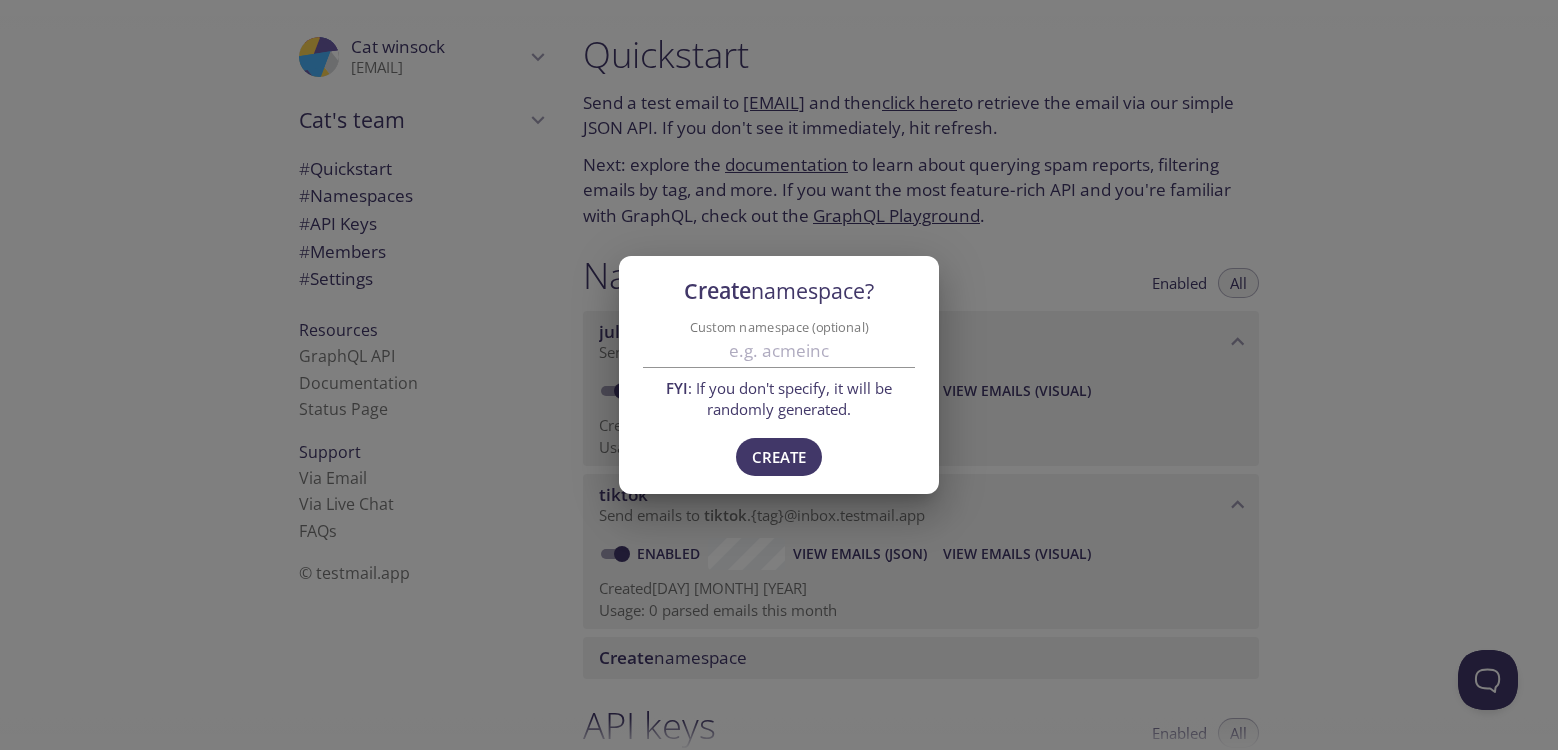 click on "Custom namespace (optional)" at bounding box center [779, 351] 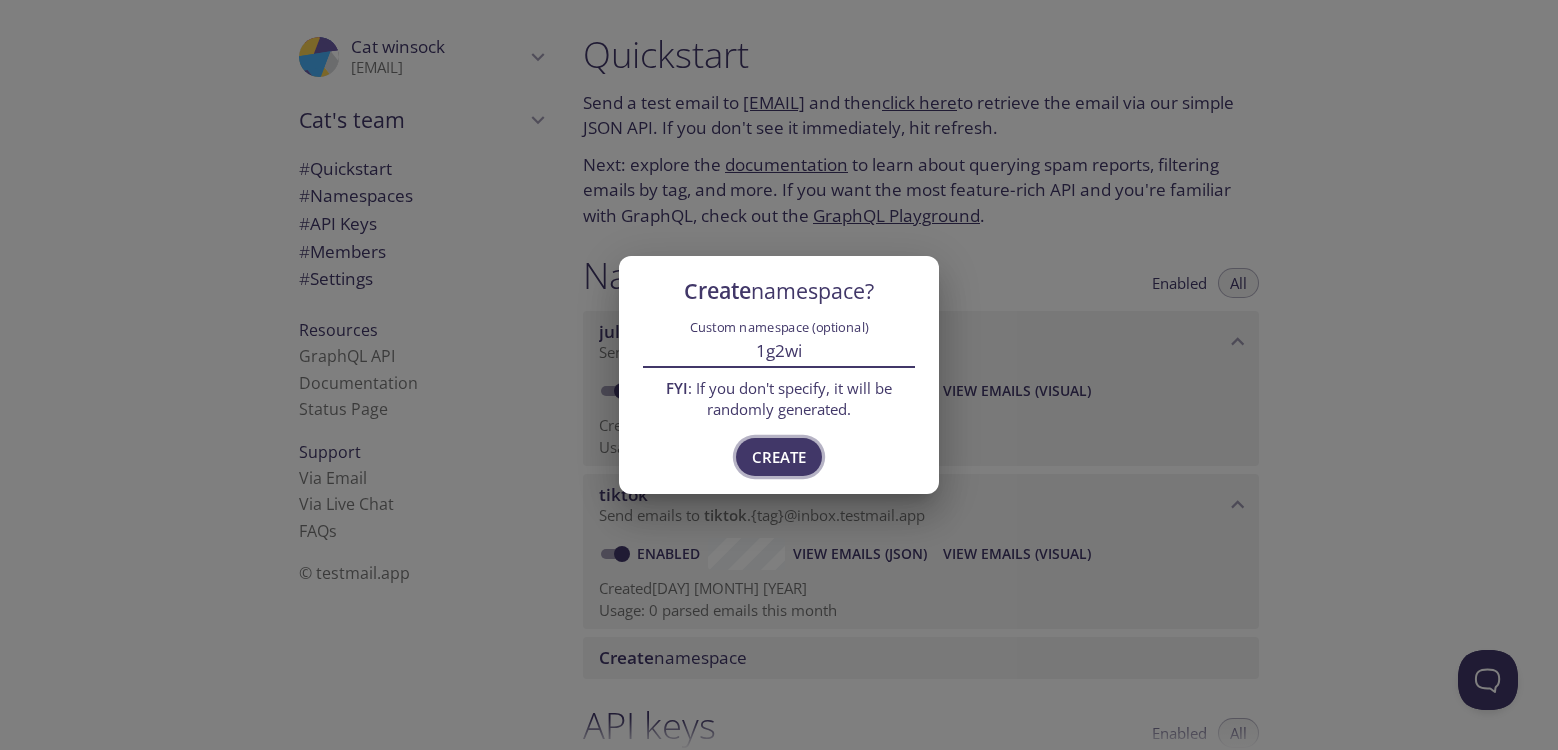 type on "1g2wi" 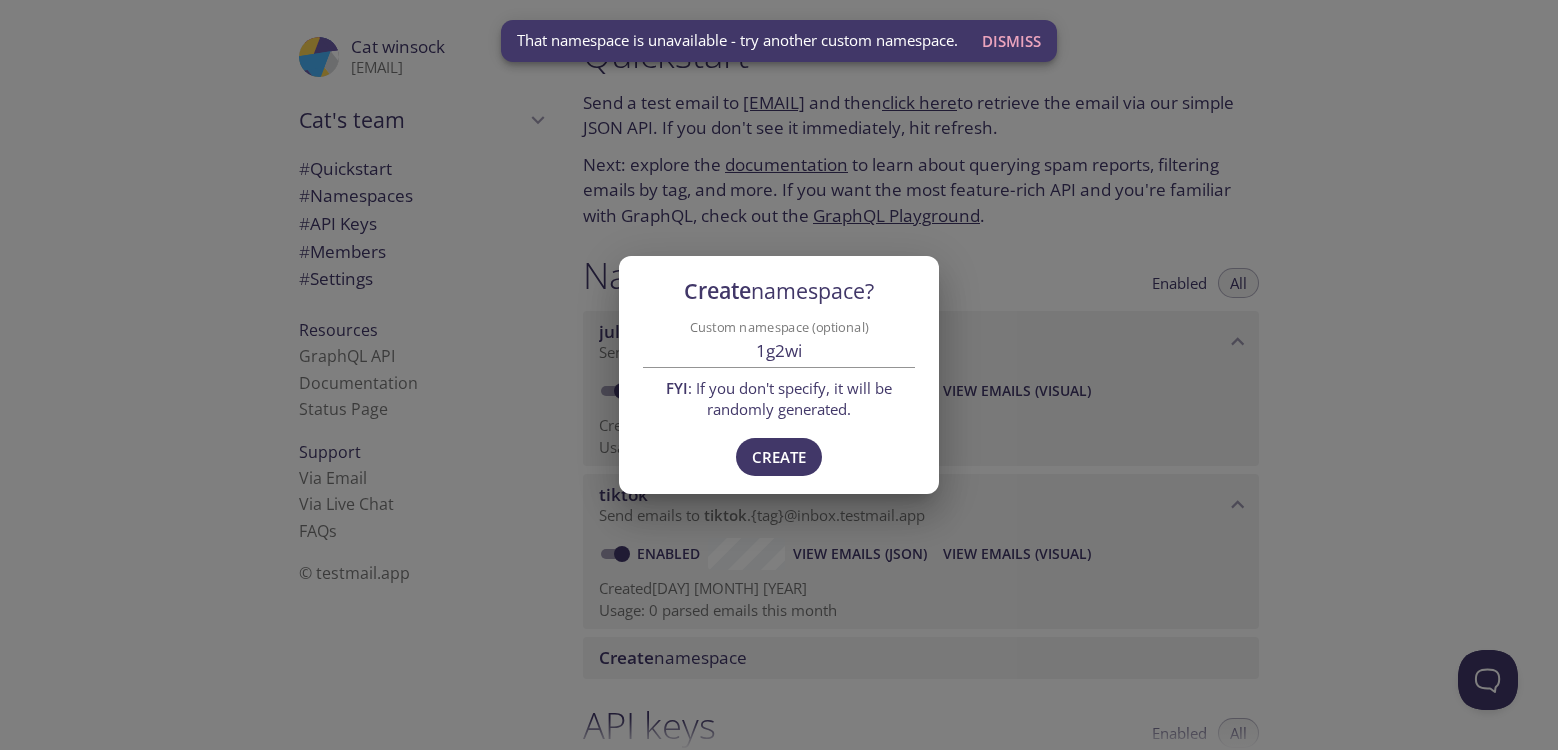 click on "Create  namespace? Custom namespace (optional) 1g2wi FYI : If you don't specify, it will be randomly generated. Create" at bounding box center (779, 375) 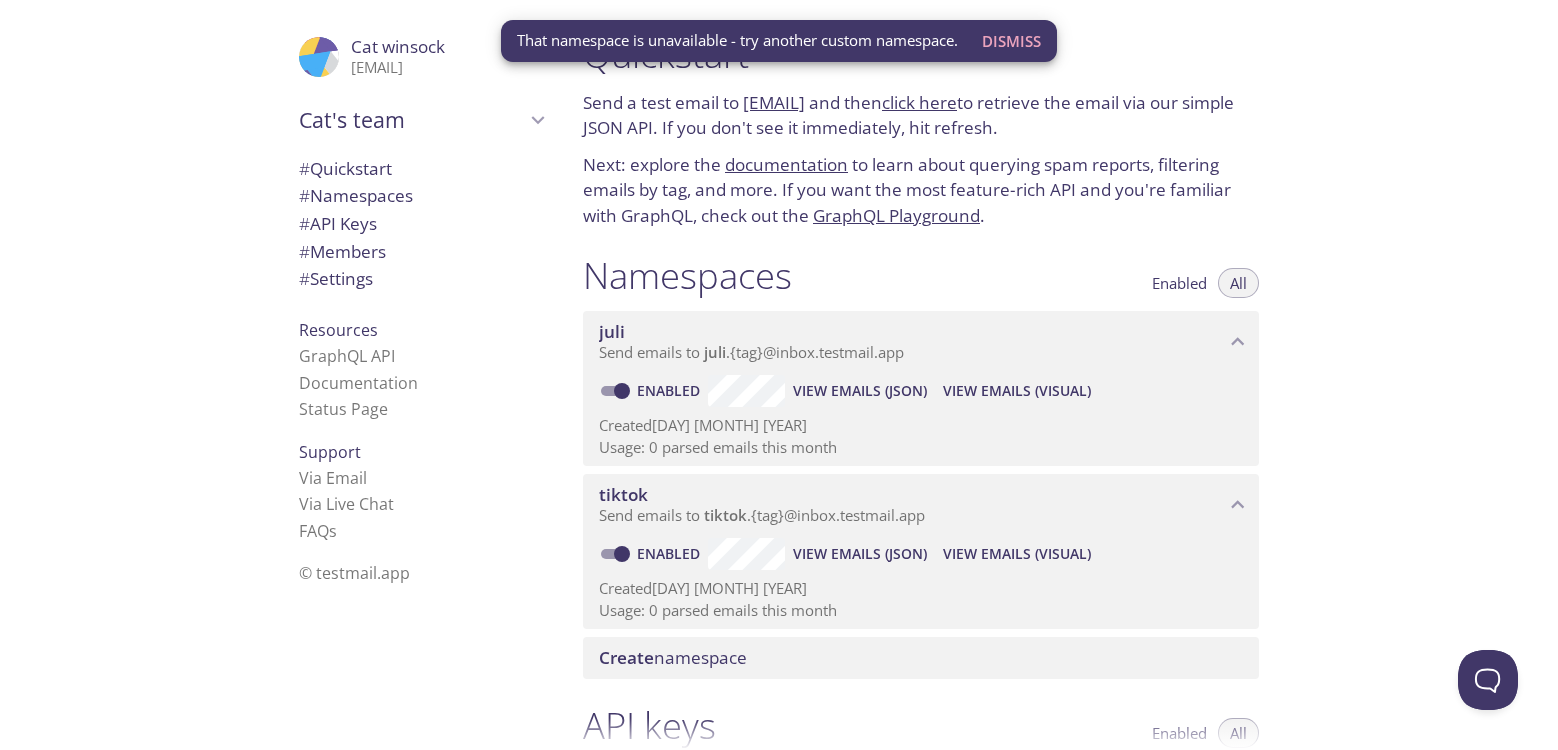 scroll, scrollTop: 200, scrollLeft: 0, axis: vertical 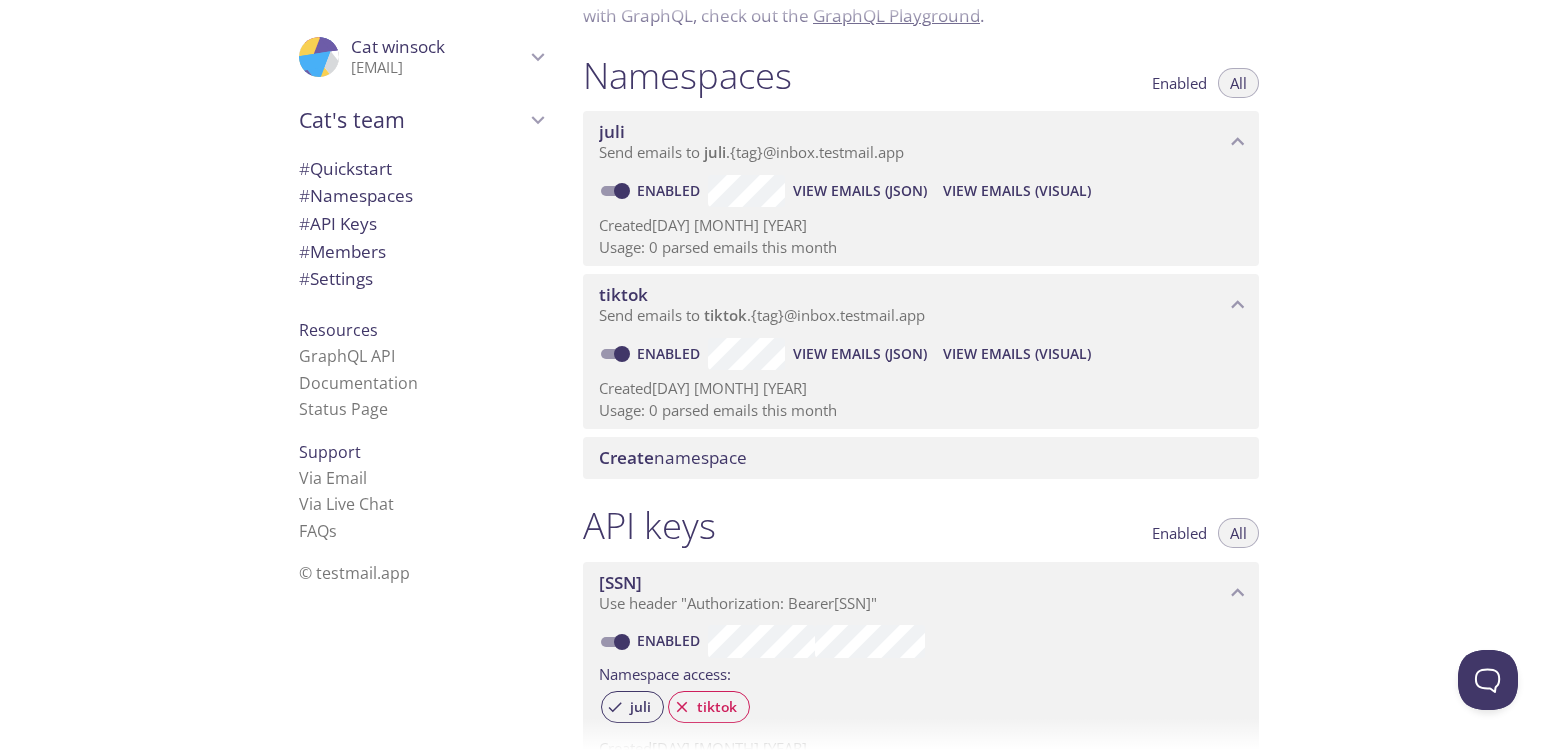 click on "ProfilePic [FIRST] winsock [EMAIL] [USER] [FIRST] [FIRST]'s team Create new team # Namespaces # API Keys # Members # Settings Resources GraphQL API Documentation Status Page Support Via Email Via Live Chat FAQ s © testmail.app" at bounding box center [283, 375] 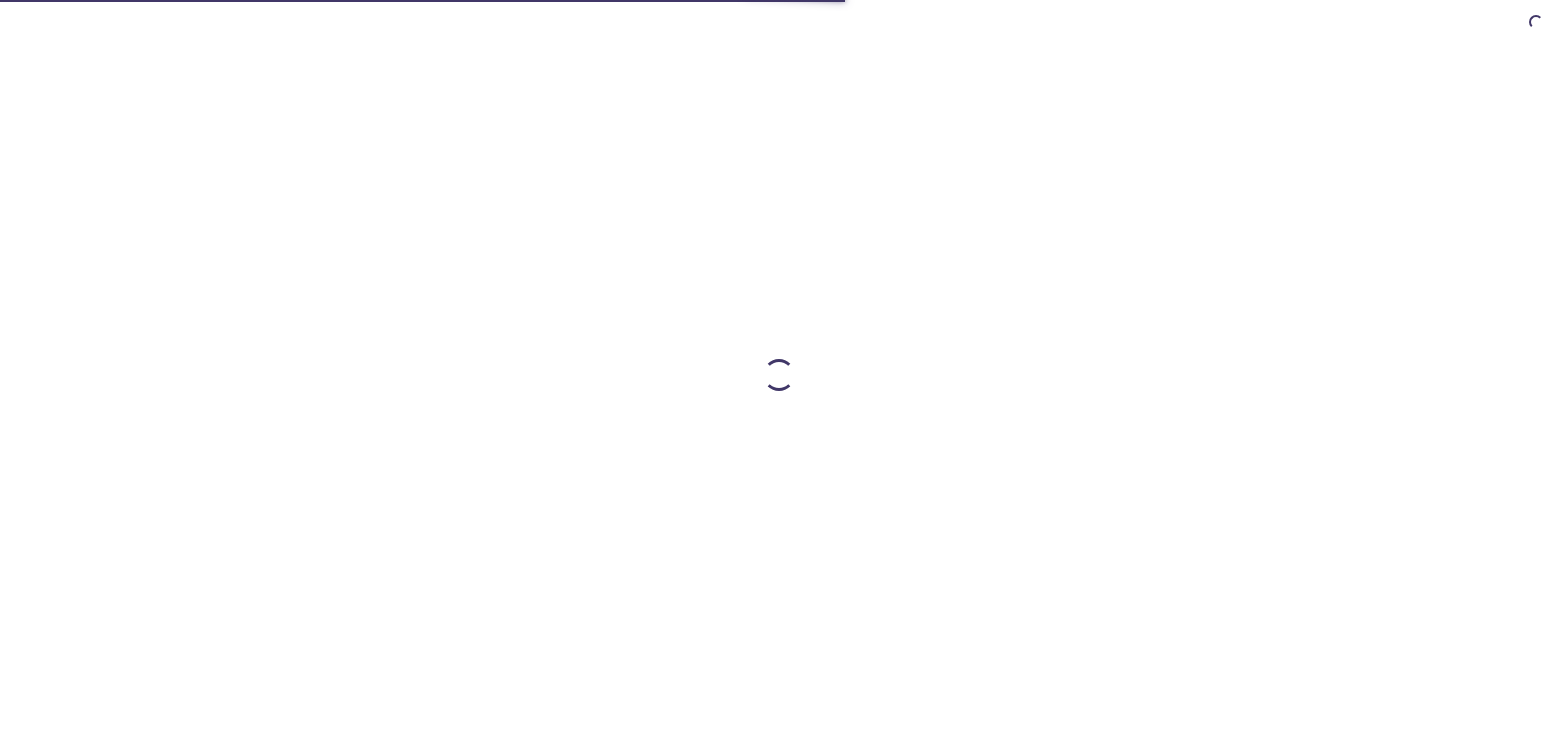 scroll, scrollTop: 0, scrollLeft: 0, axis: both 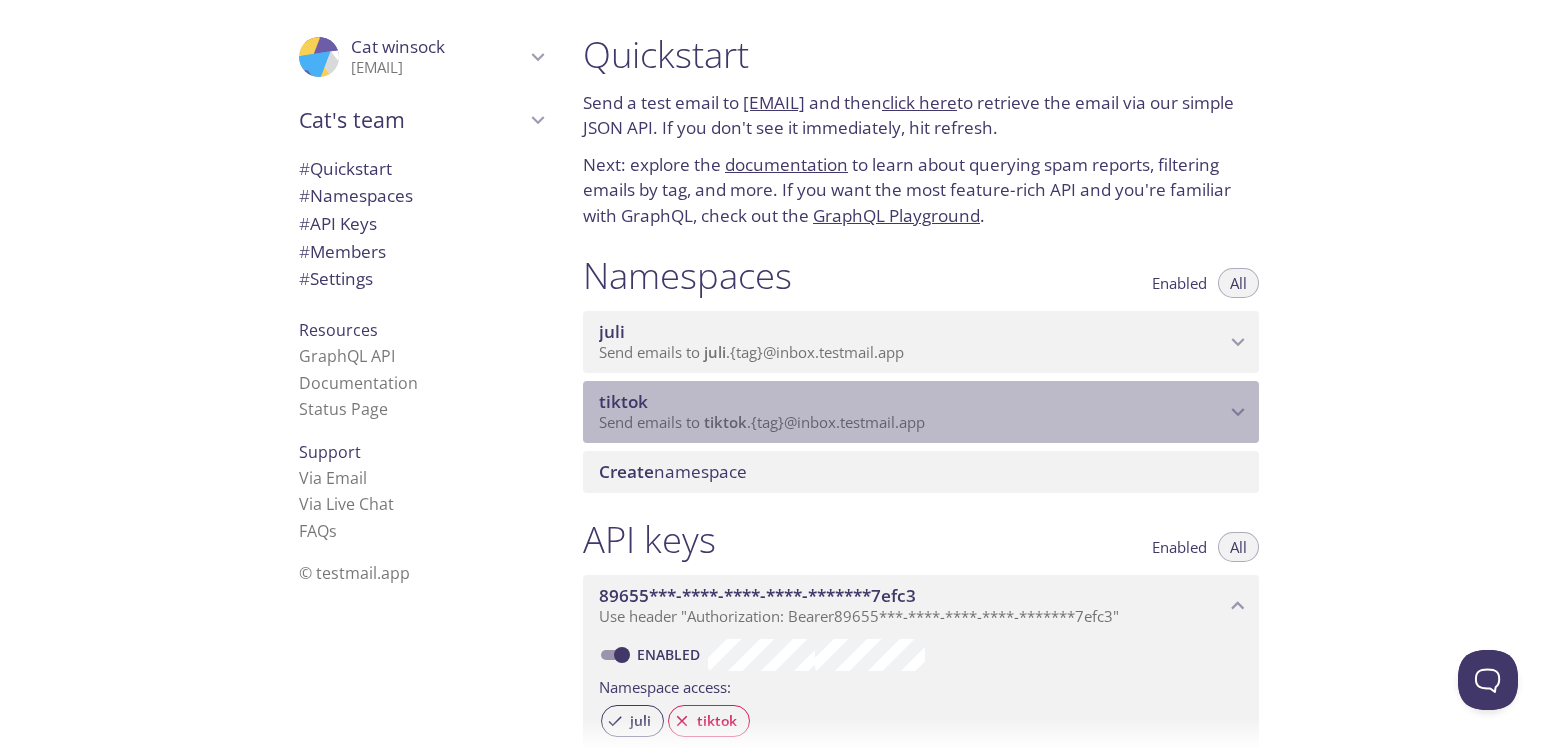 click on "Send emails to   tiktok . {tag} @inbox.testmail.app" at bounding box center (762, 422) 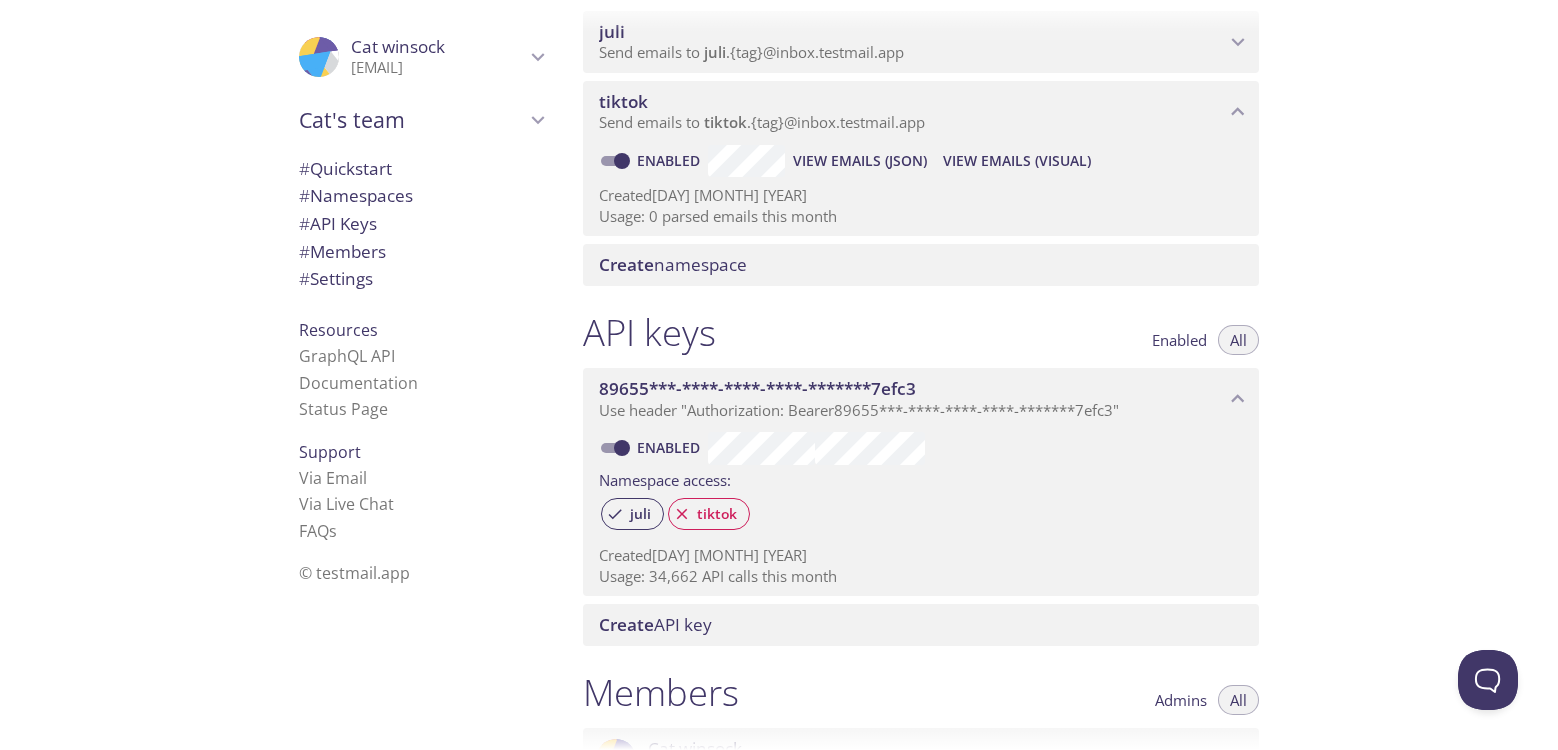 scroll, scrollTop: 400, scrollLeft: 0, axis: vertical 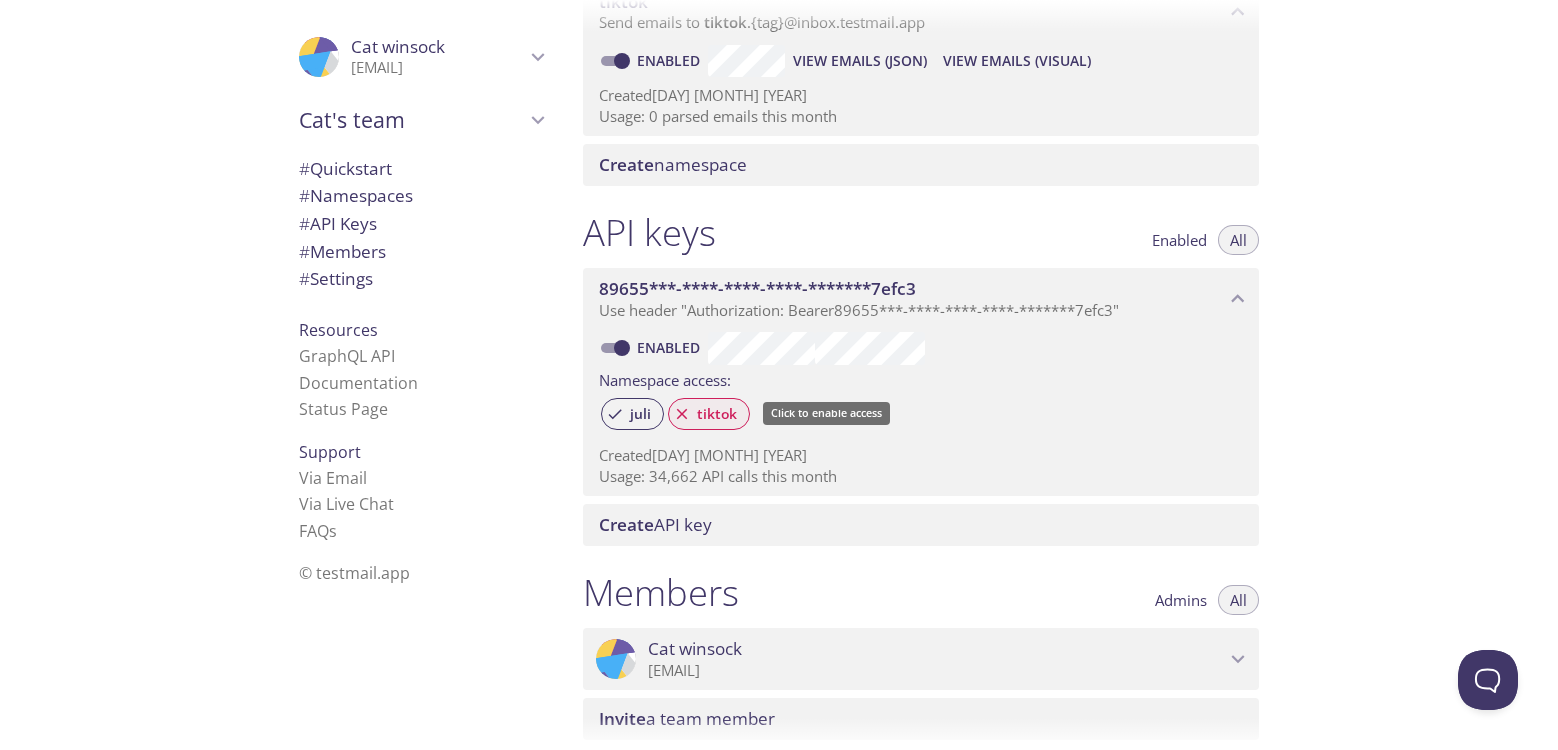 click on "tiktok" at bounding box center [717, 414] 